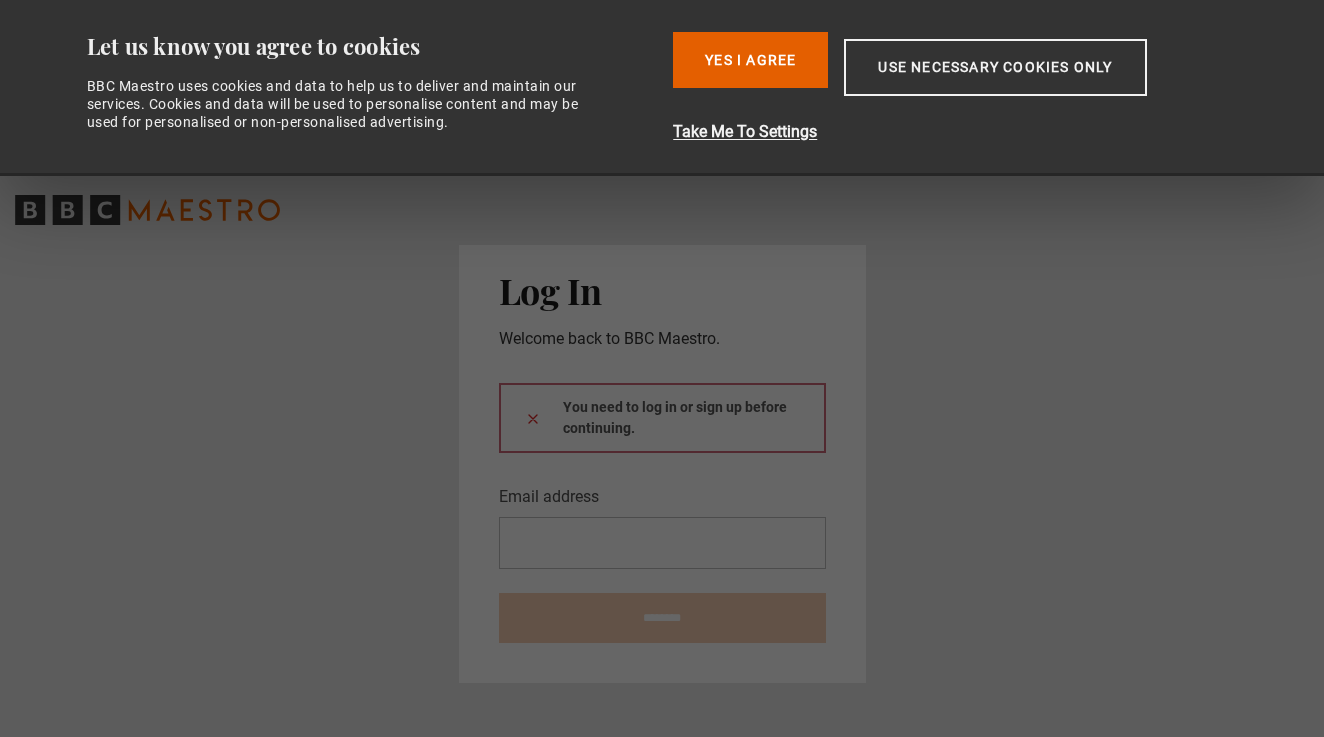 scroll, scrollTop: 0, scrollLeft: 0, axis: both 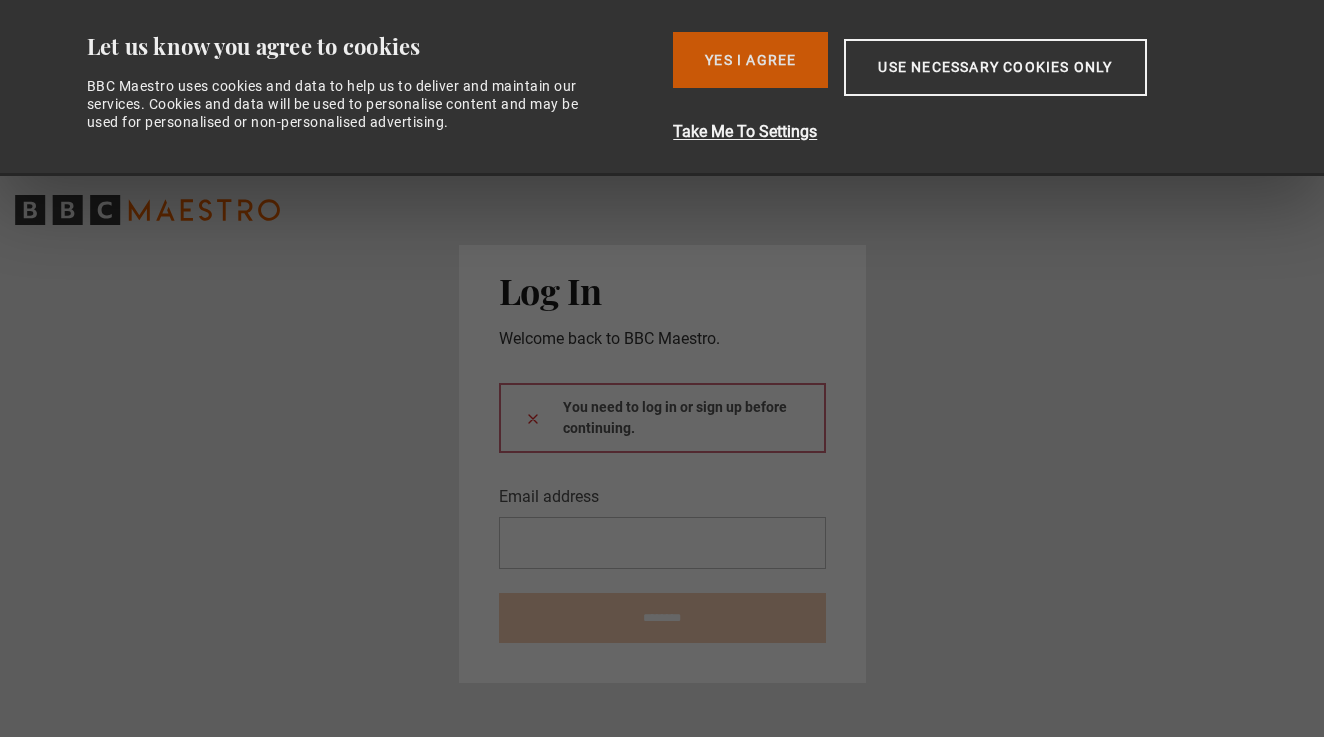 click on "Yes I Agree" at bounding box center [750, 60] 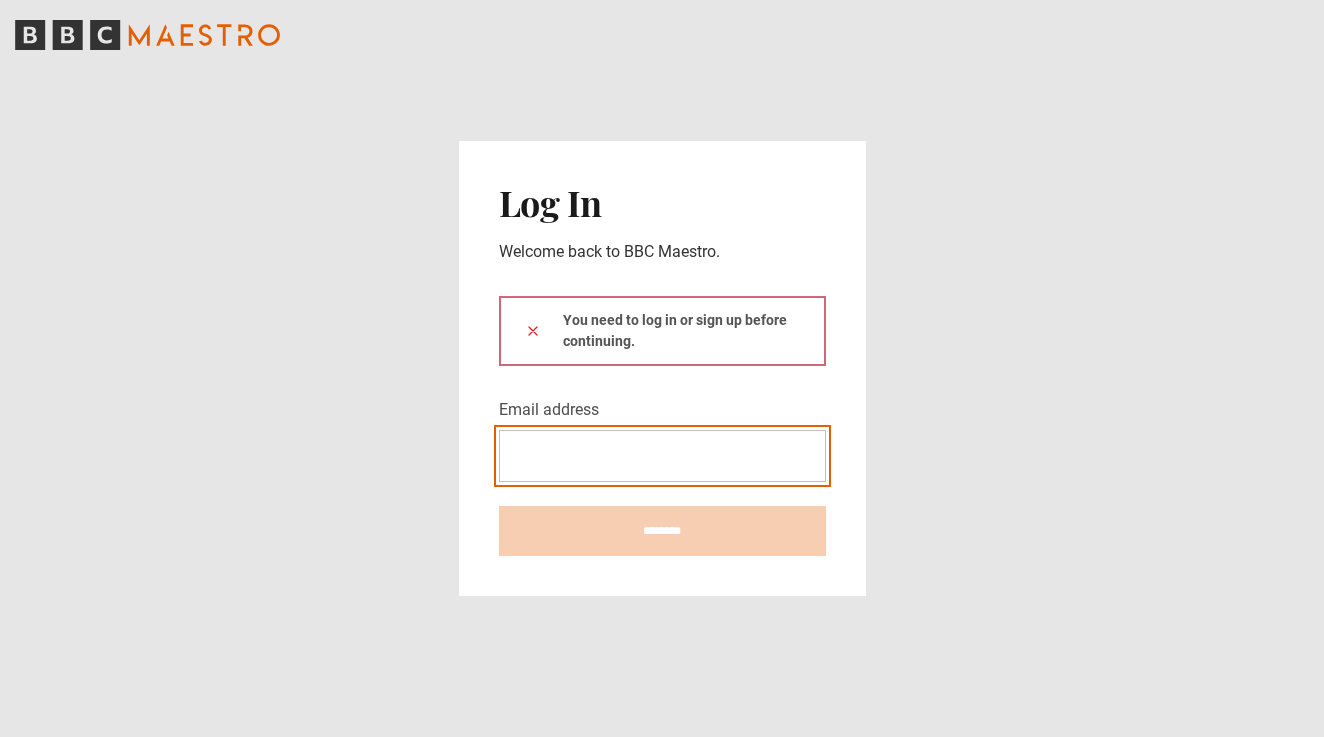 click on "Email address" at bounding box center (662, 456) 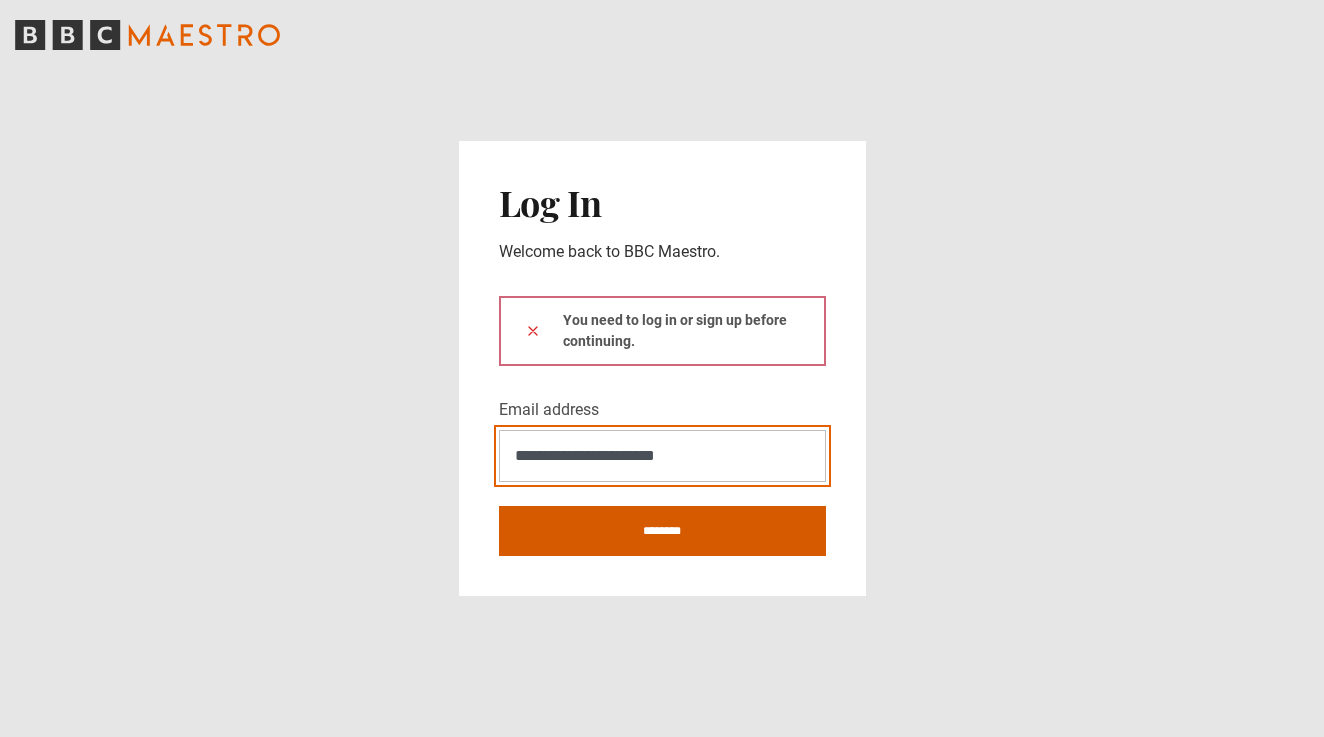 type on "**********" 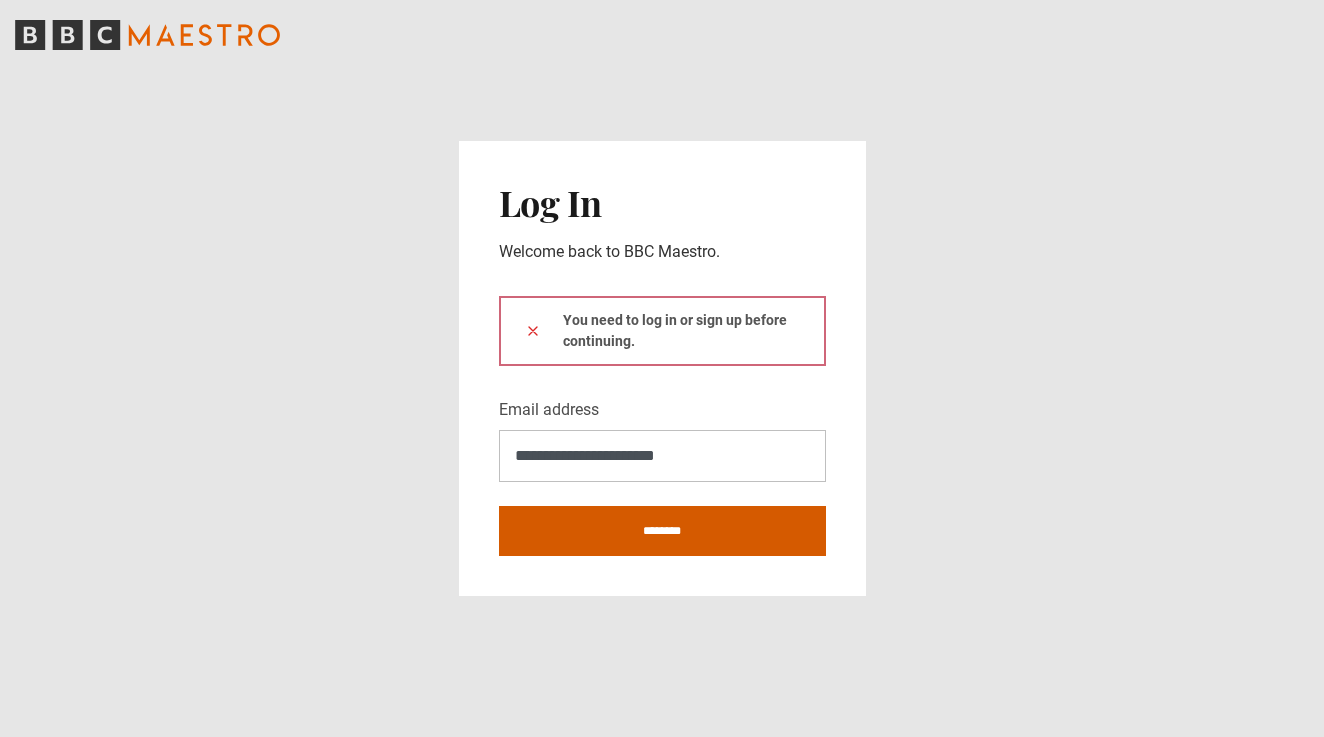 click on "********" at bounding box center [662, 531] 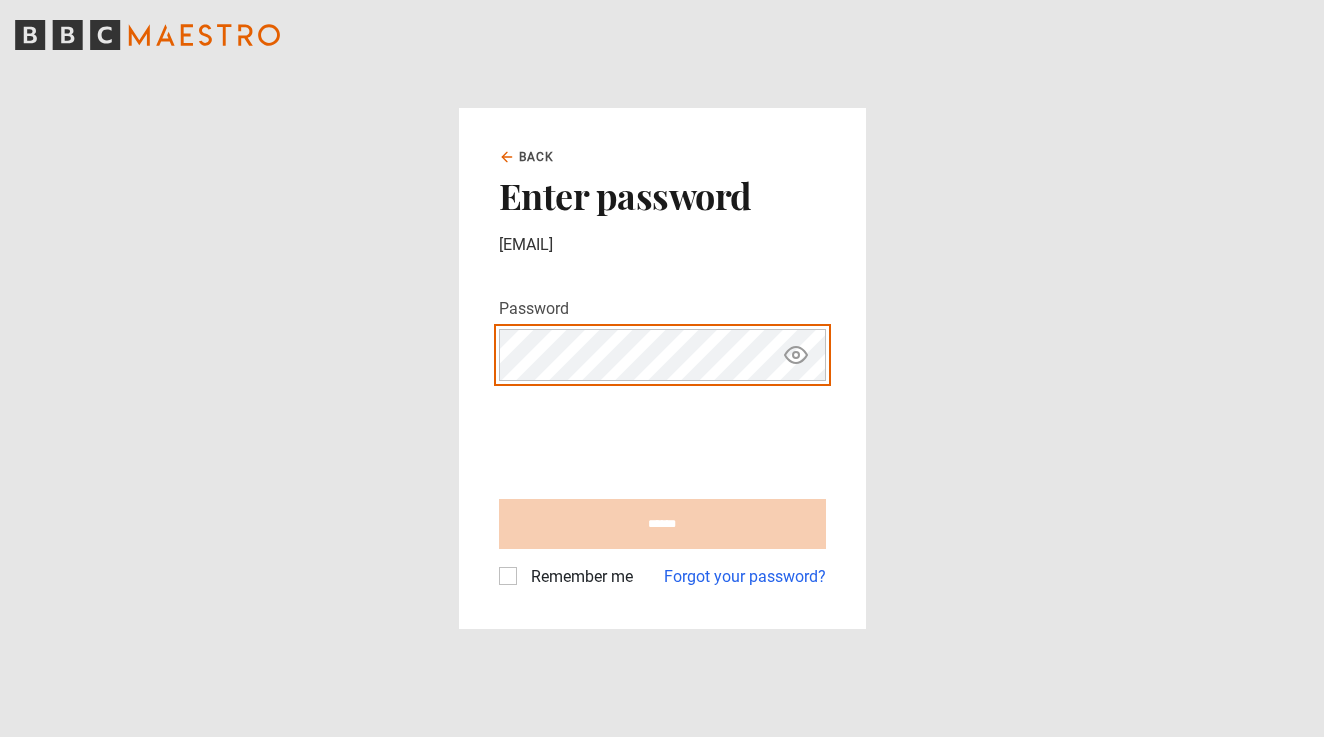 scroll, scrollTop: 0, scrollLeft: 0, axis: both 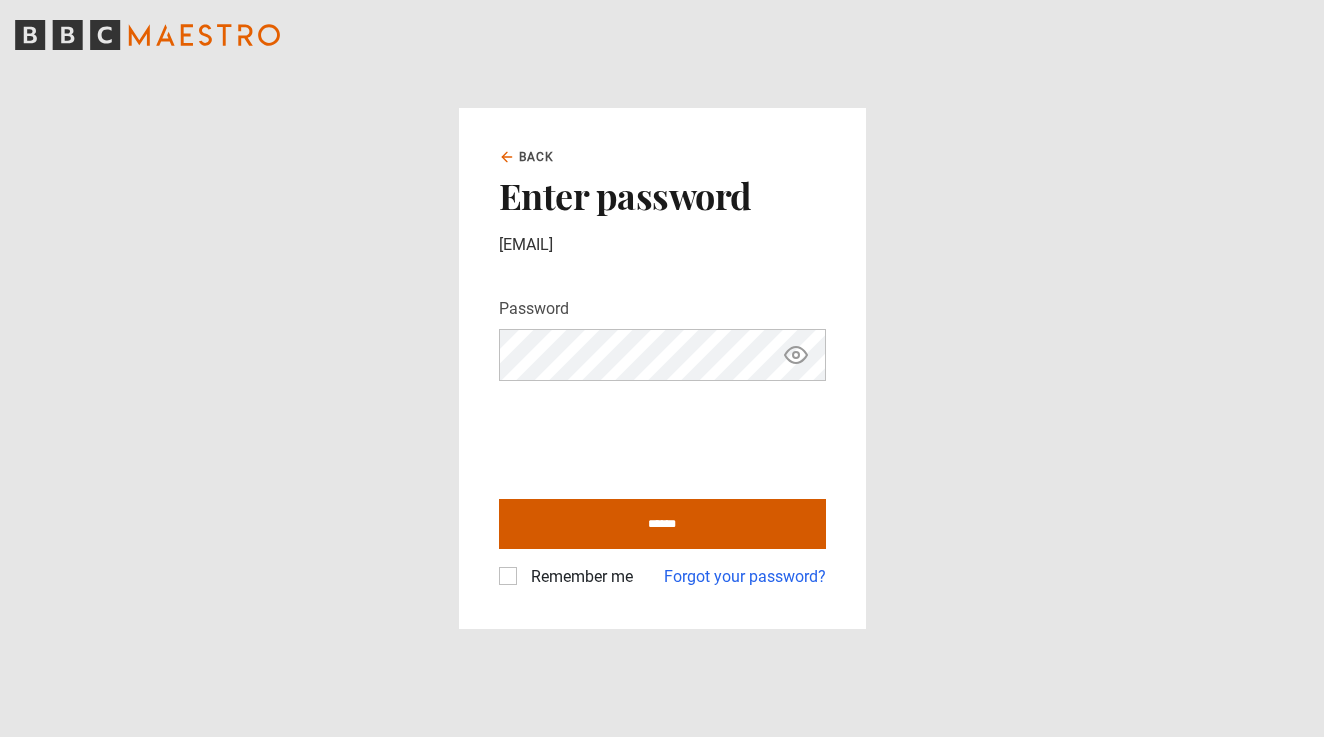 click on "******" at bounding box center (662, 524) 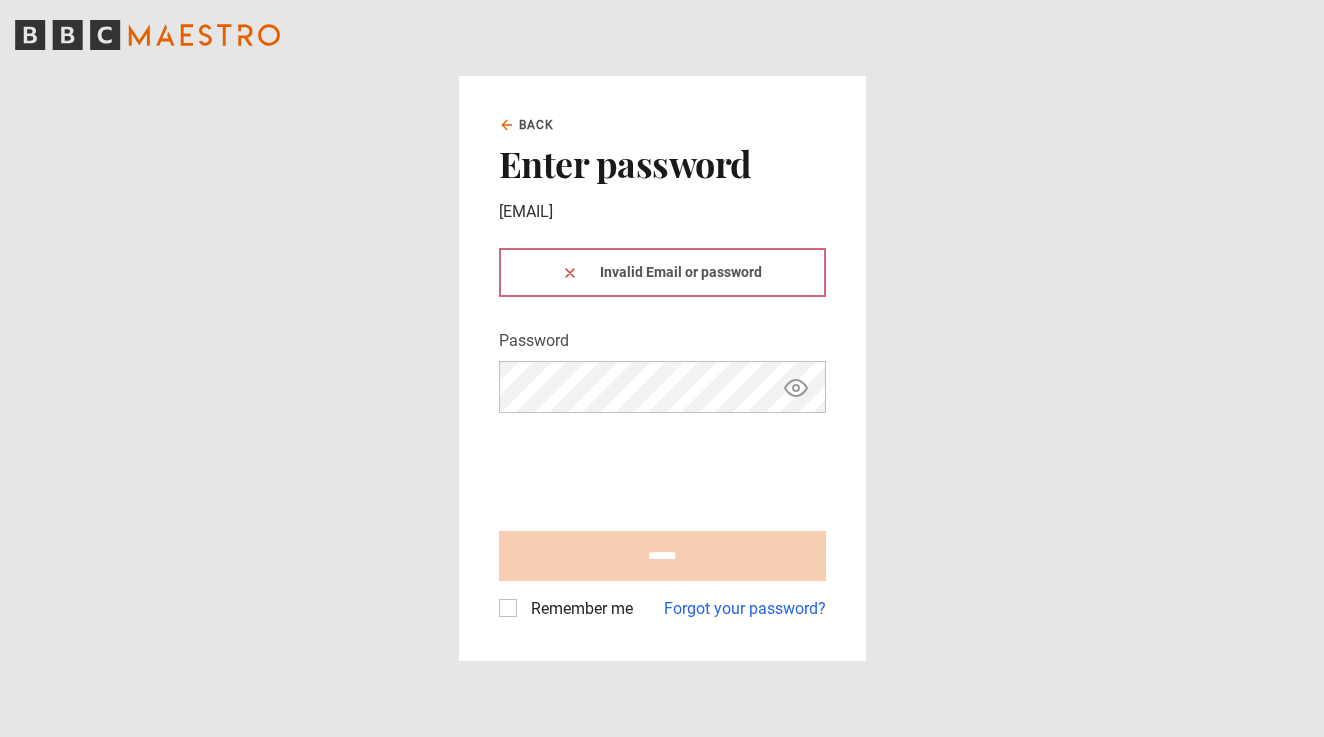 scroll, scrollTop: 0, scrollLeft: 0, axis: both 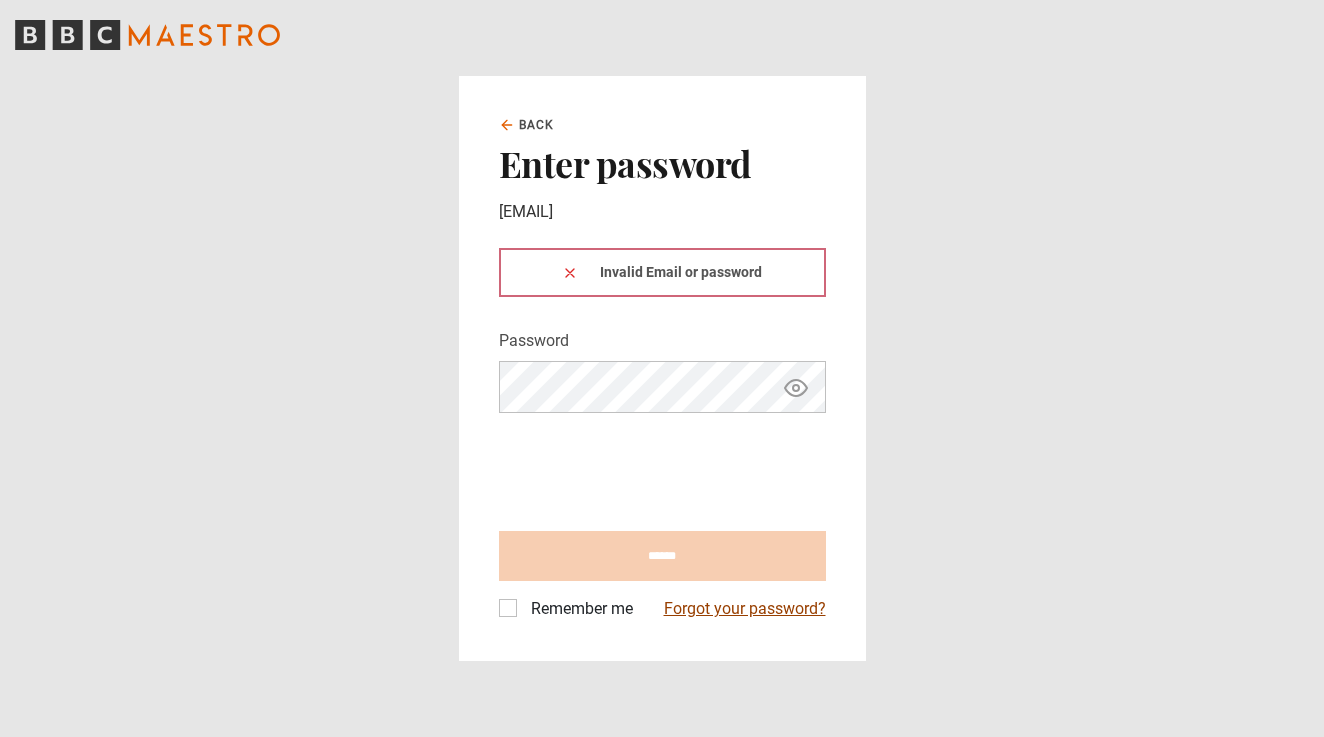click on "Forgot your password?" at bounding box center [745, 609] 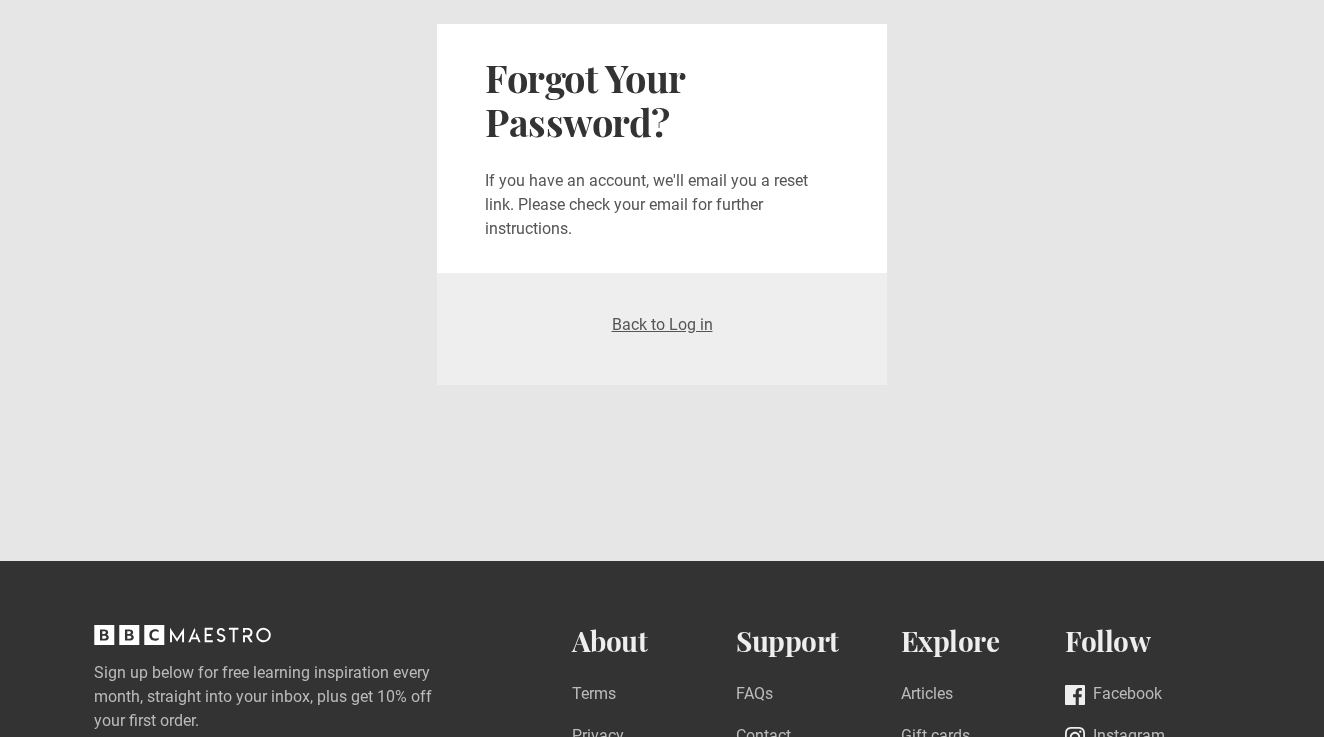 scroll, scrollTop: 0, scrollLeft: 0, axis: both 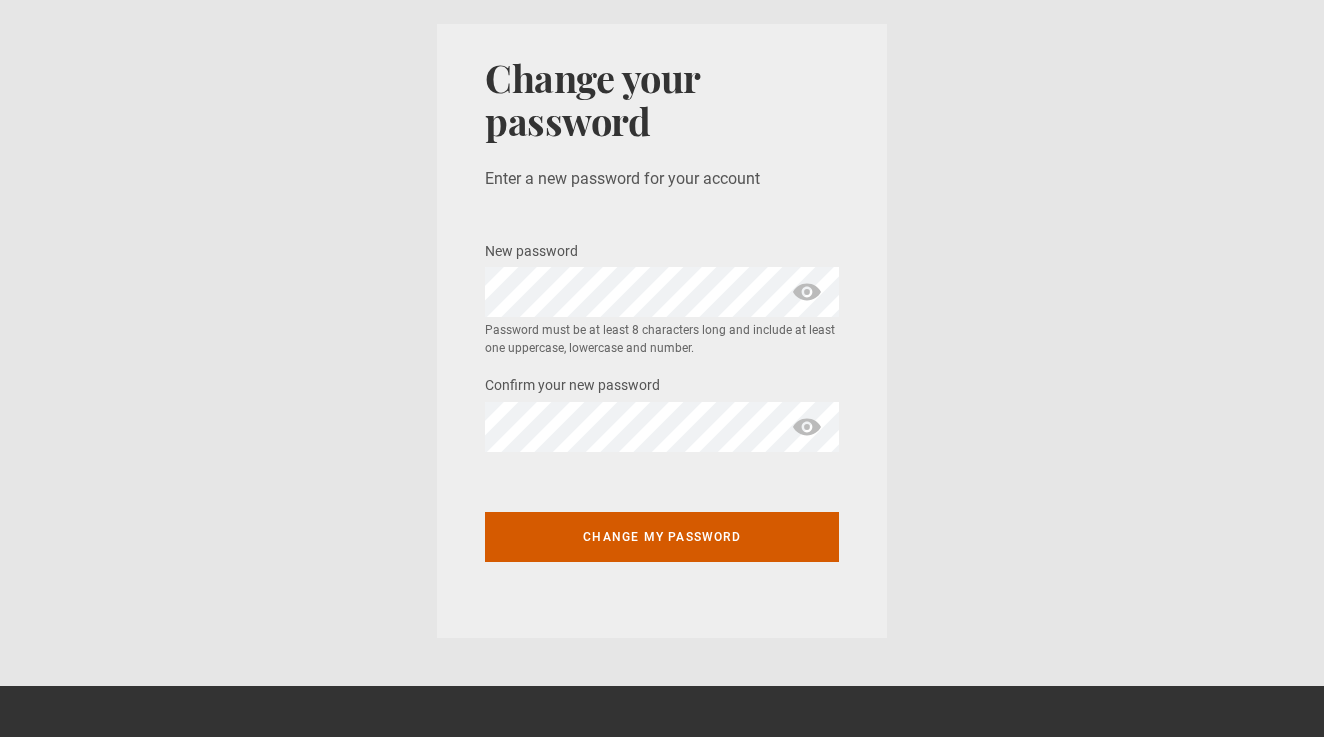click on "Change my password" at bounding box center [662, 537] 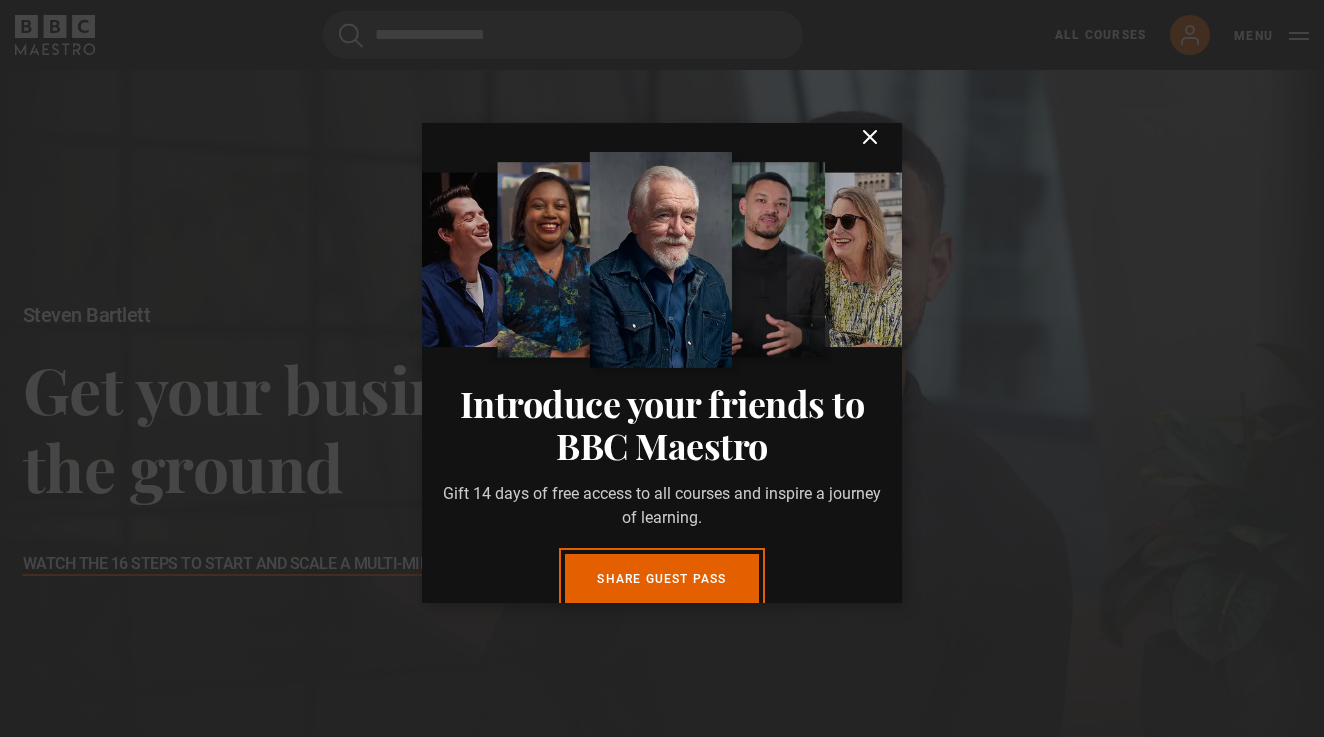 scroll, scrollTop: 0, scrollLeft: 0, axis: both 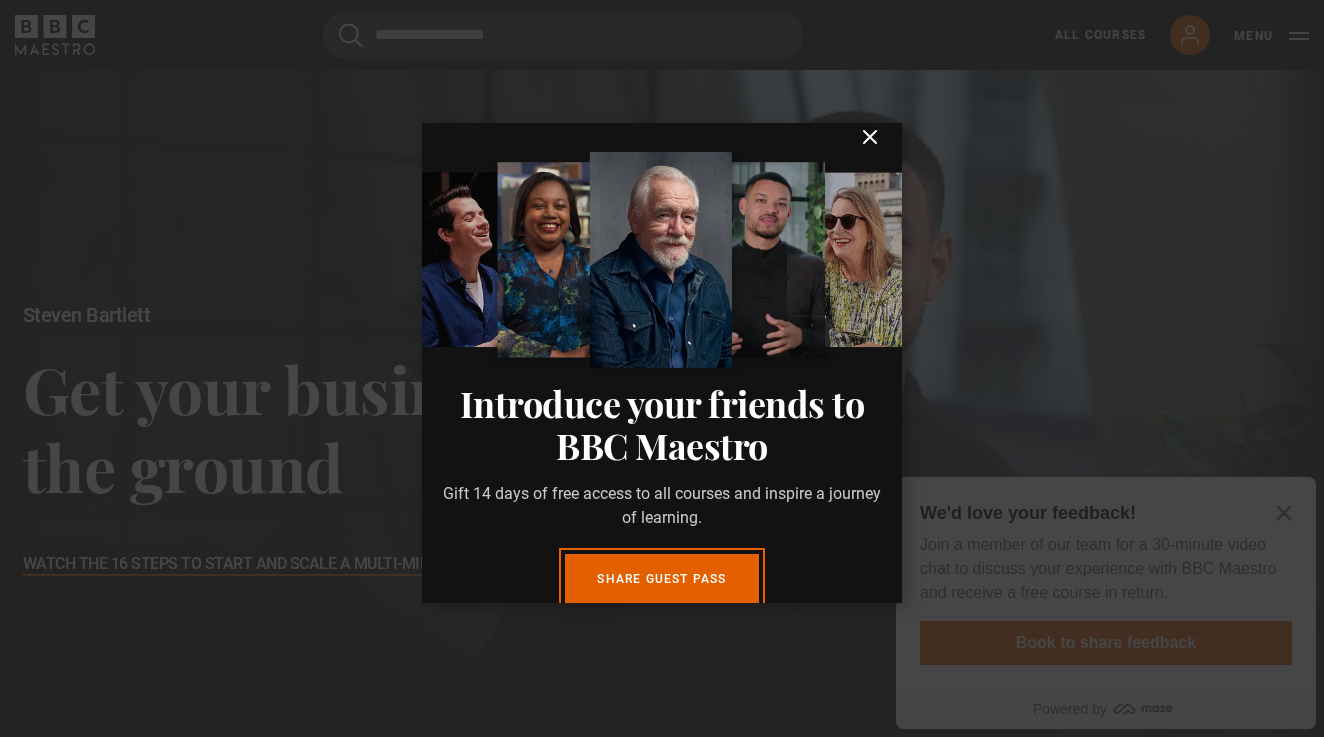 click 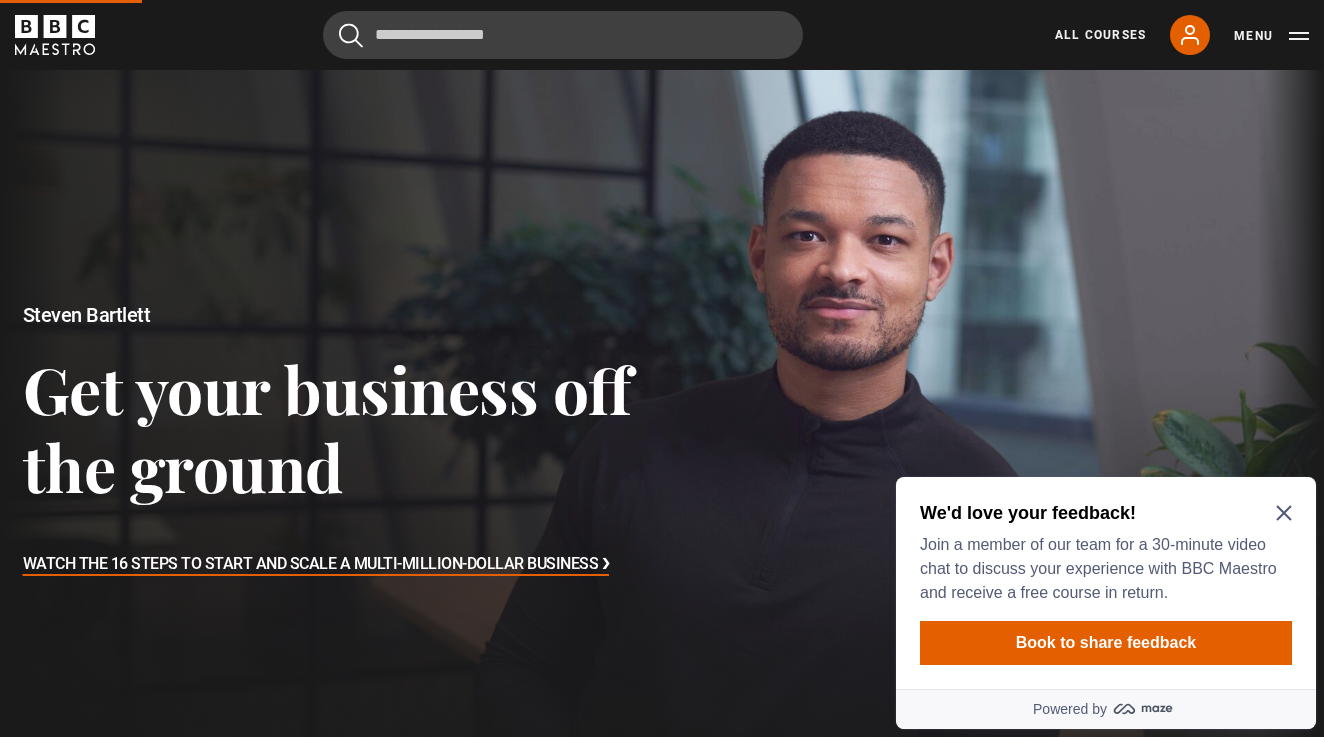 click 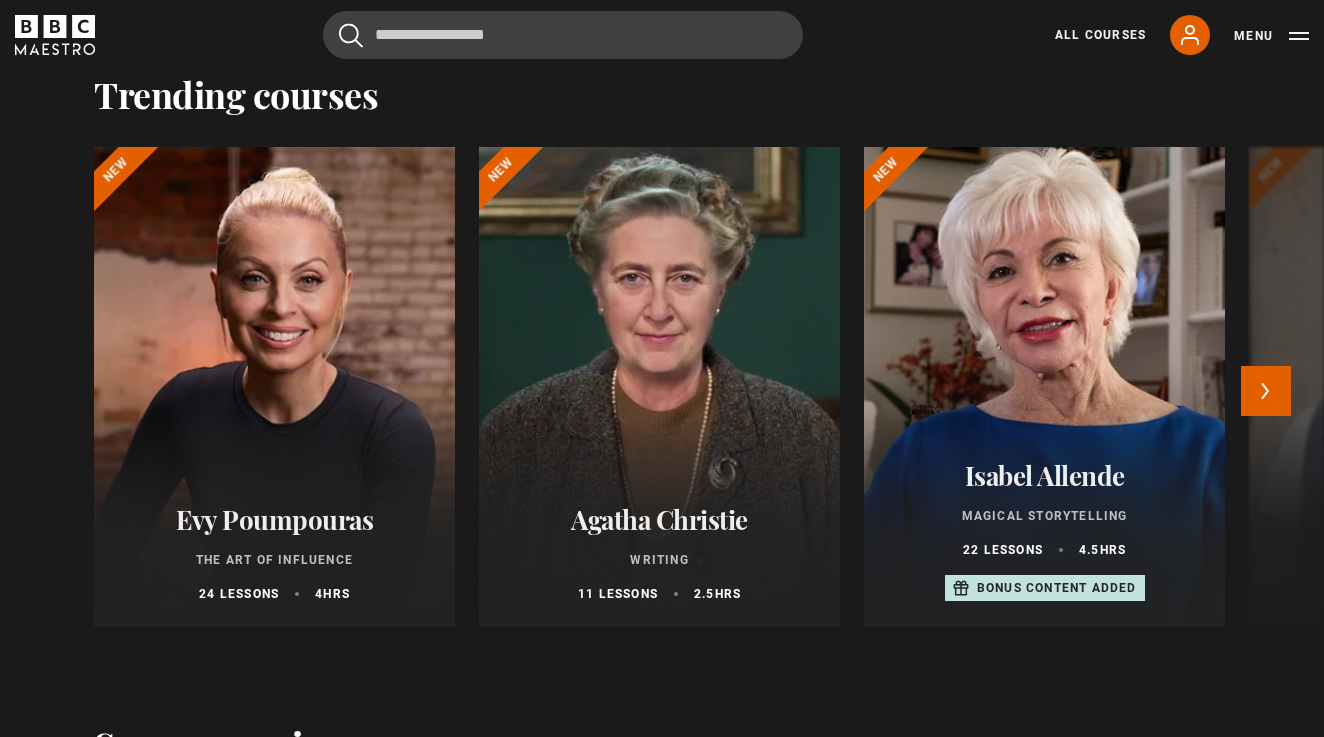 scroll, scrollTop: 1915, scrollLeft: 0, axis: vertical 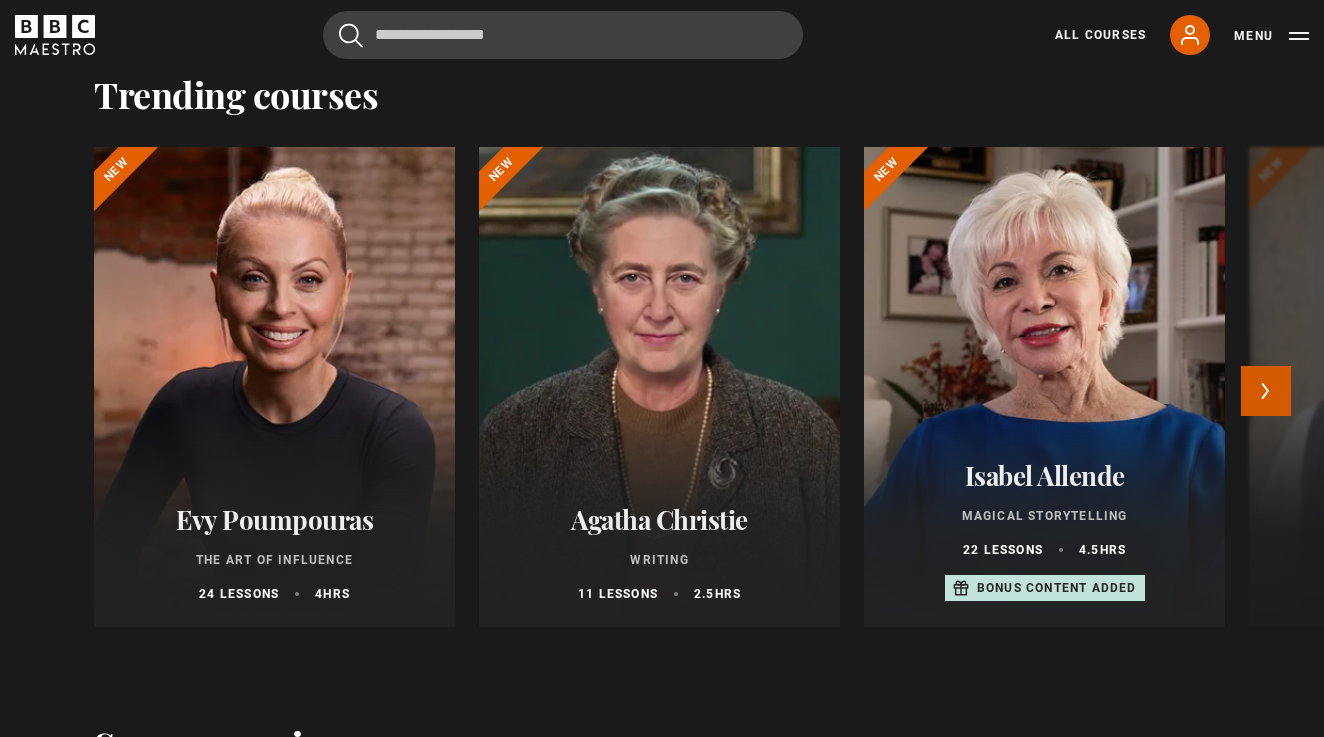 click on "Next" at bounding box center (1266, 391) 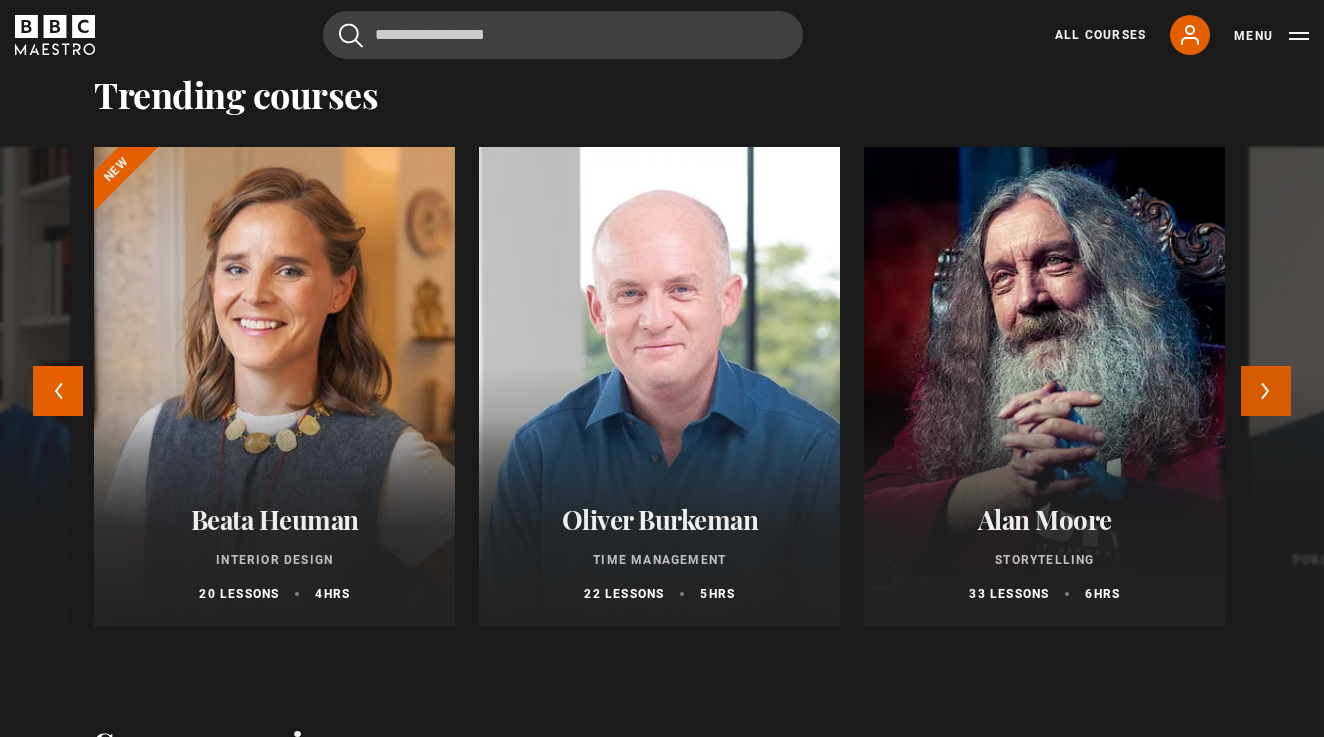 click on "Next" at bounding box center [1266, 391] 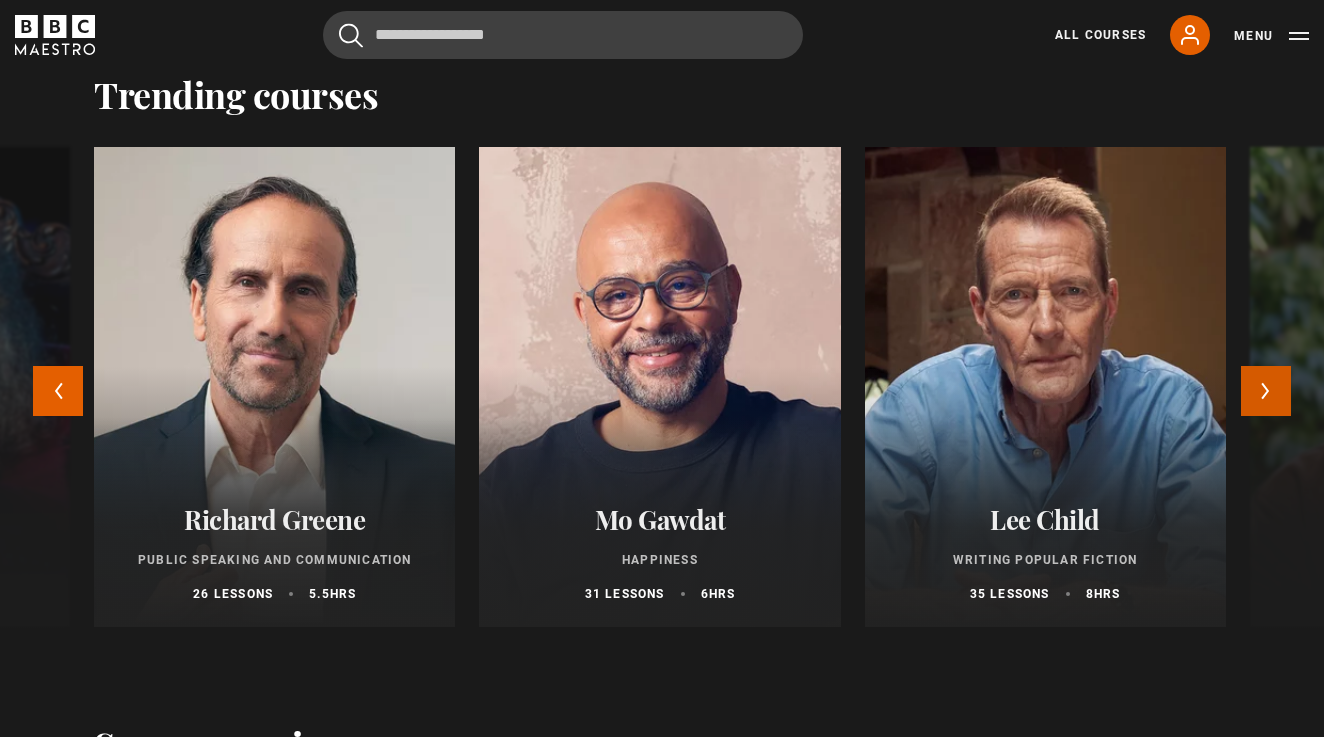 click on "Next" at bounding box center [1266, 391] 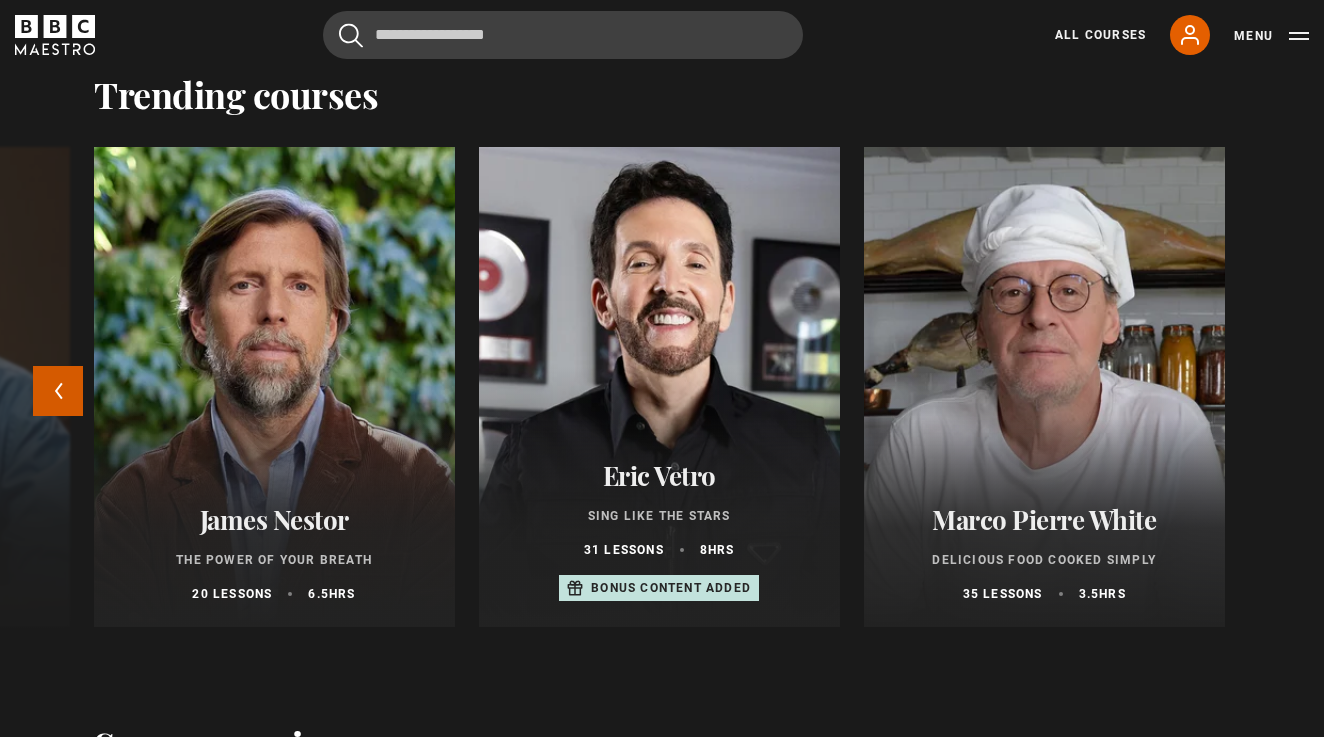 click on "Previous" at bounding box center [58, 391] 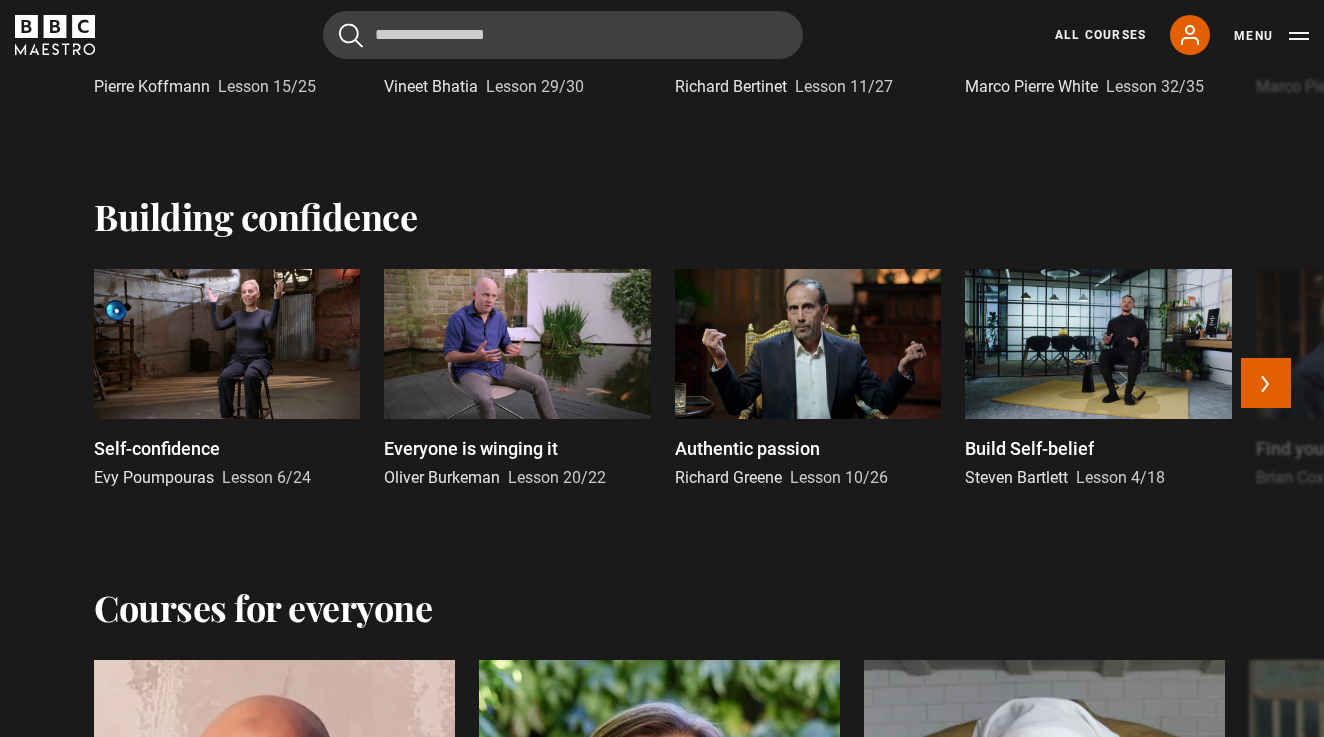 scroll, scrollTop: 2834, scrollLeft: 0, axis: vertical 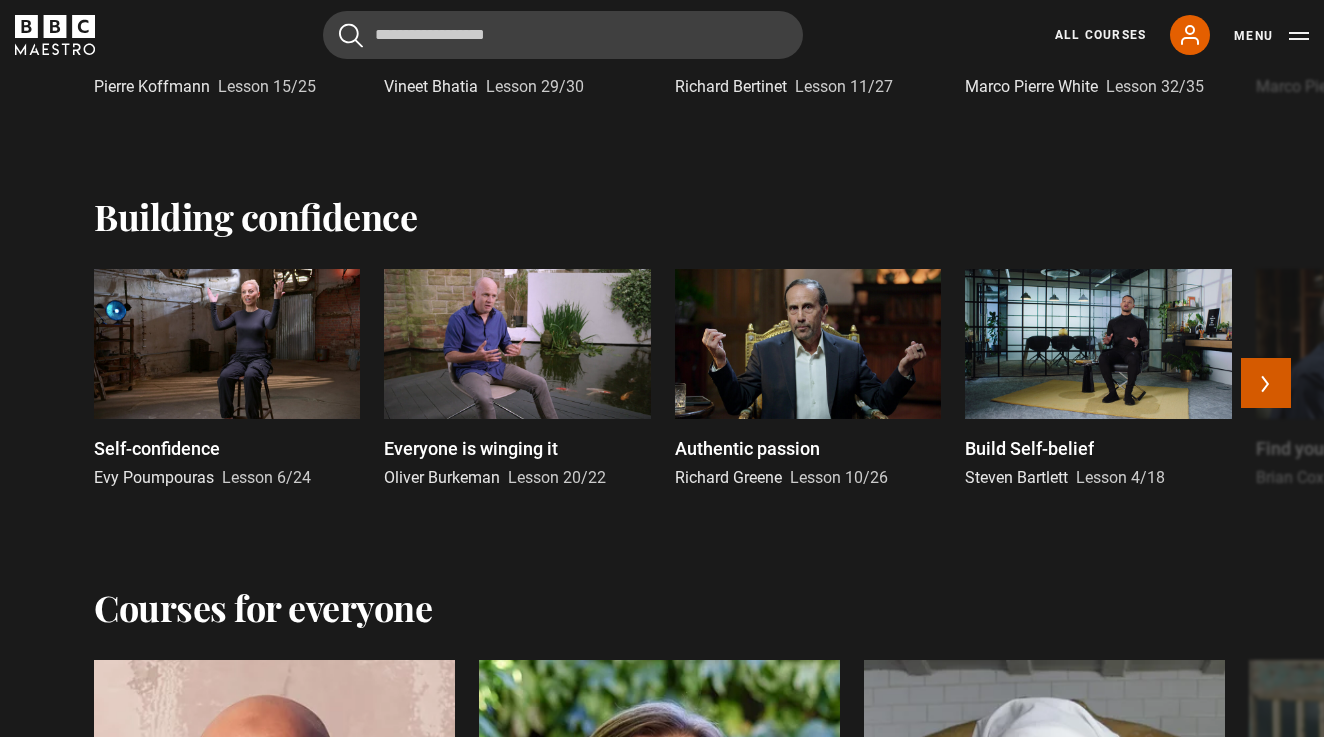 click on "Next" at bounding box center [1266, 383] 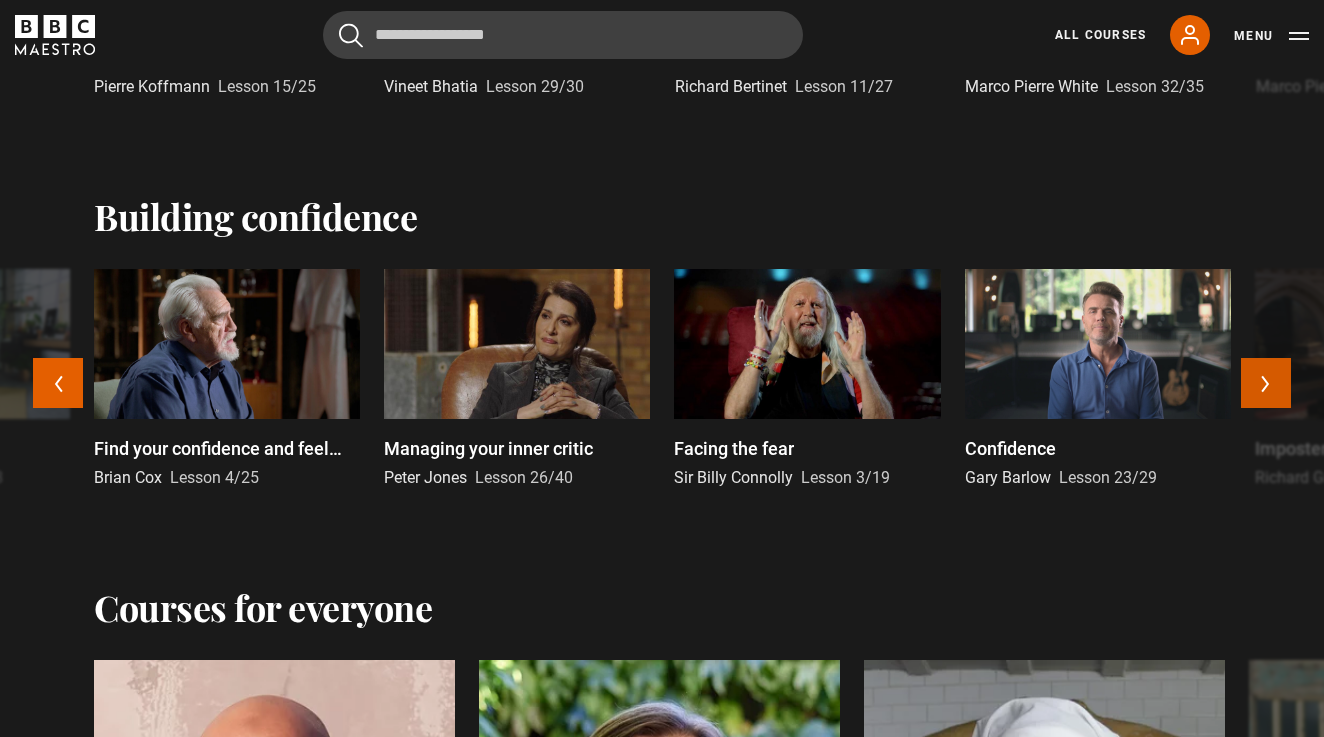click on "Next" at bounding box center [1266, 383] 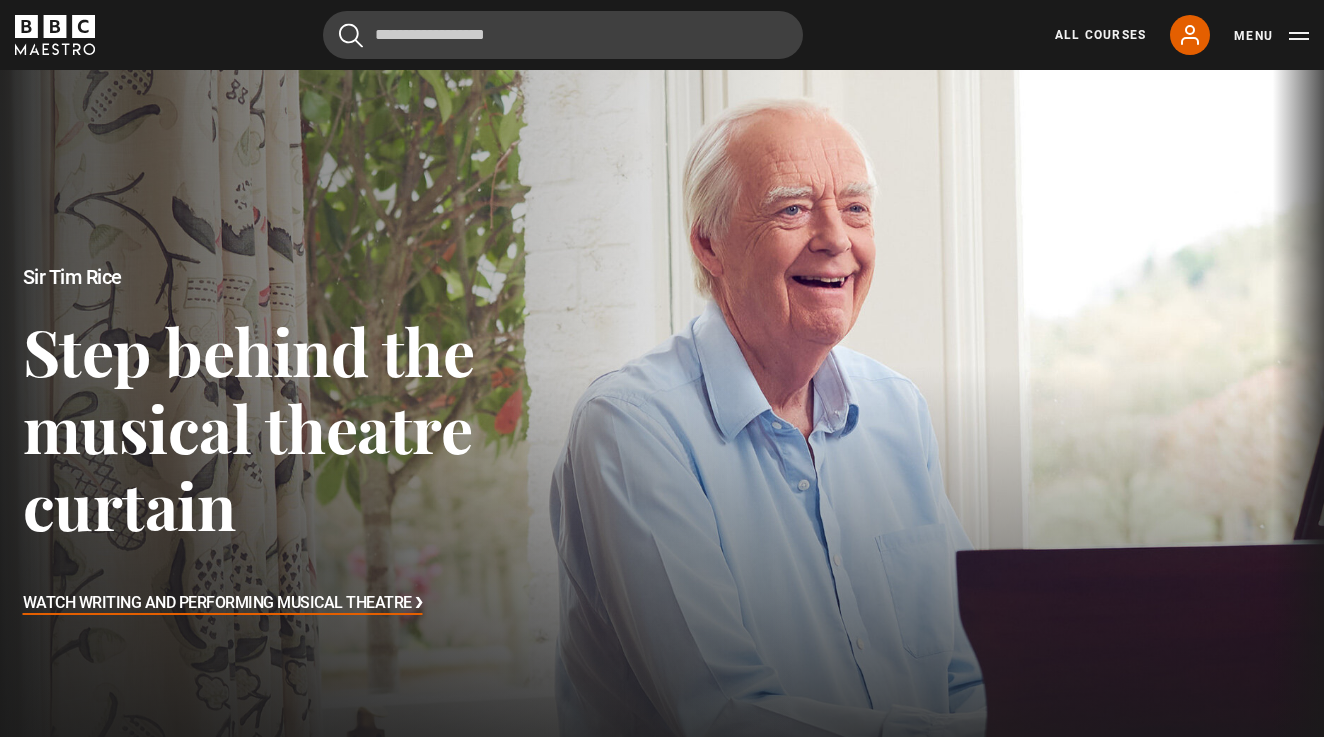 scroll, scrollTop: 0, scrollLeft: 0, axis: both 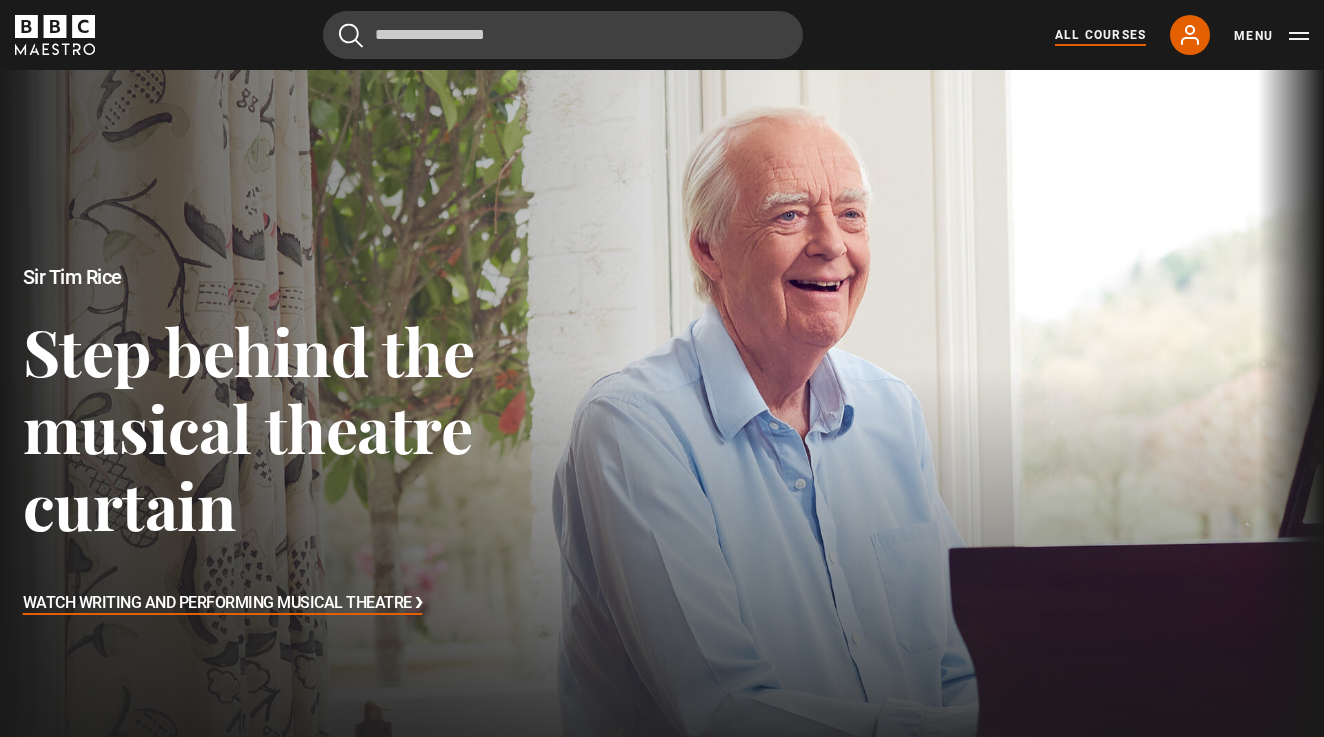 click on "All Courses" at bounding box center [1100, 35] 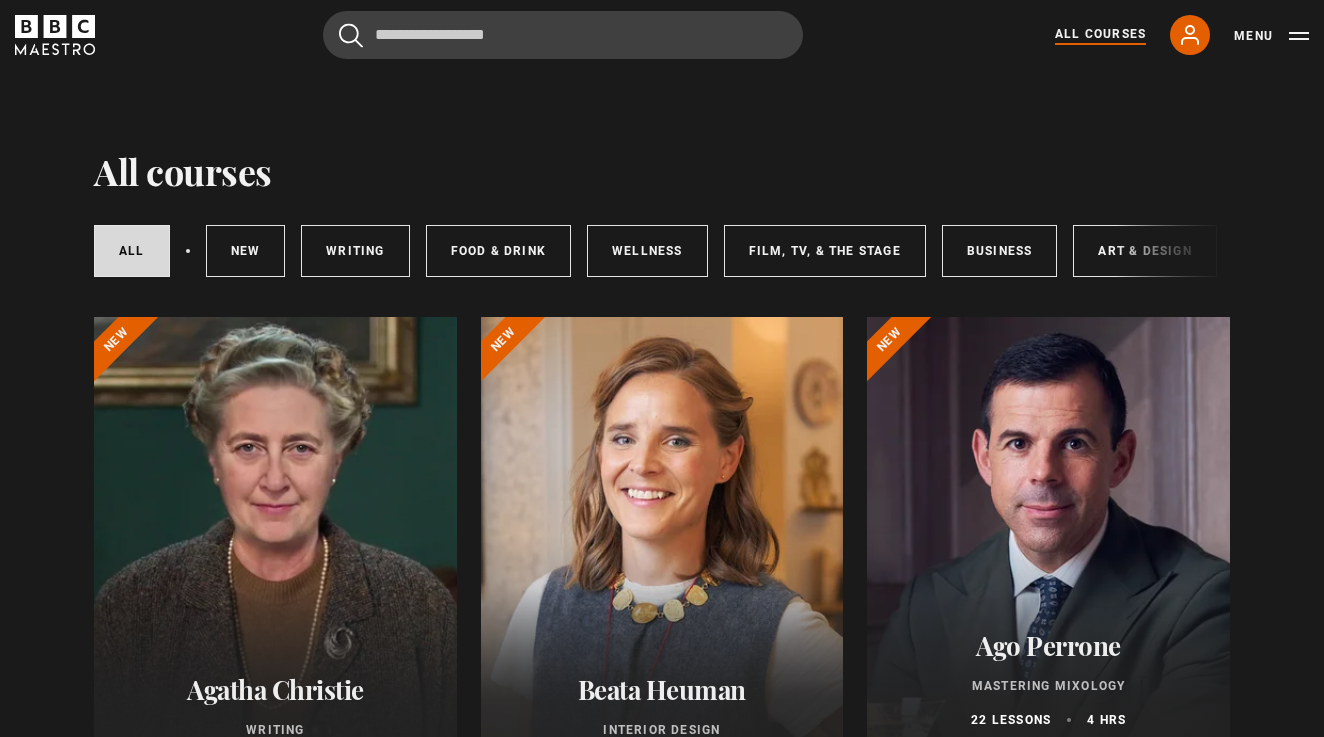 scroll, scrollTop: 0, scrollLeft: 0, axis: both 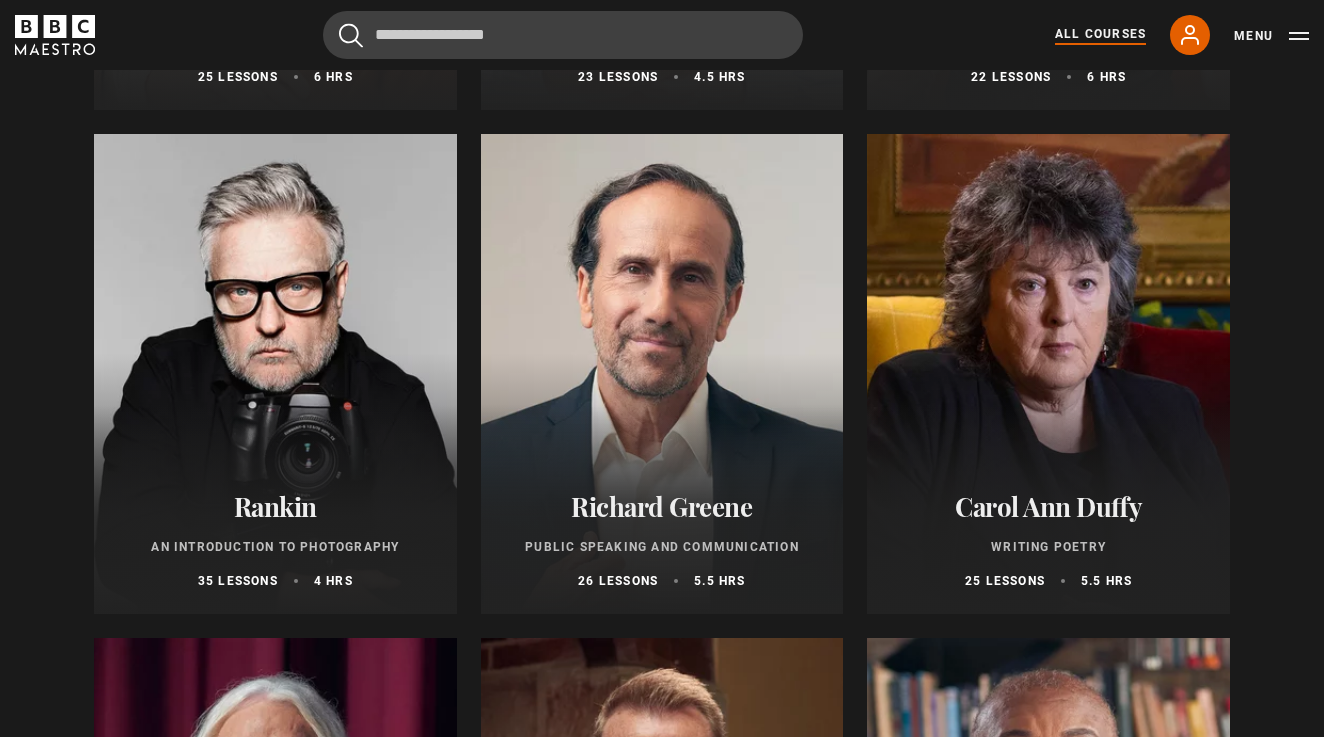 click at bounding box center [662, 374] 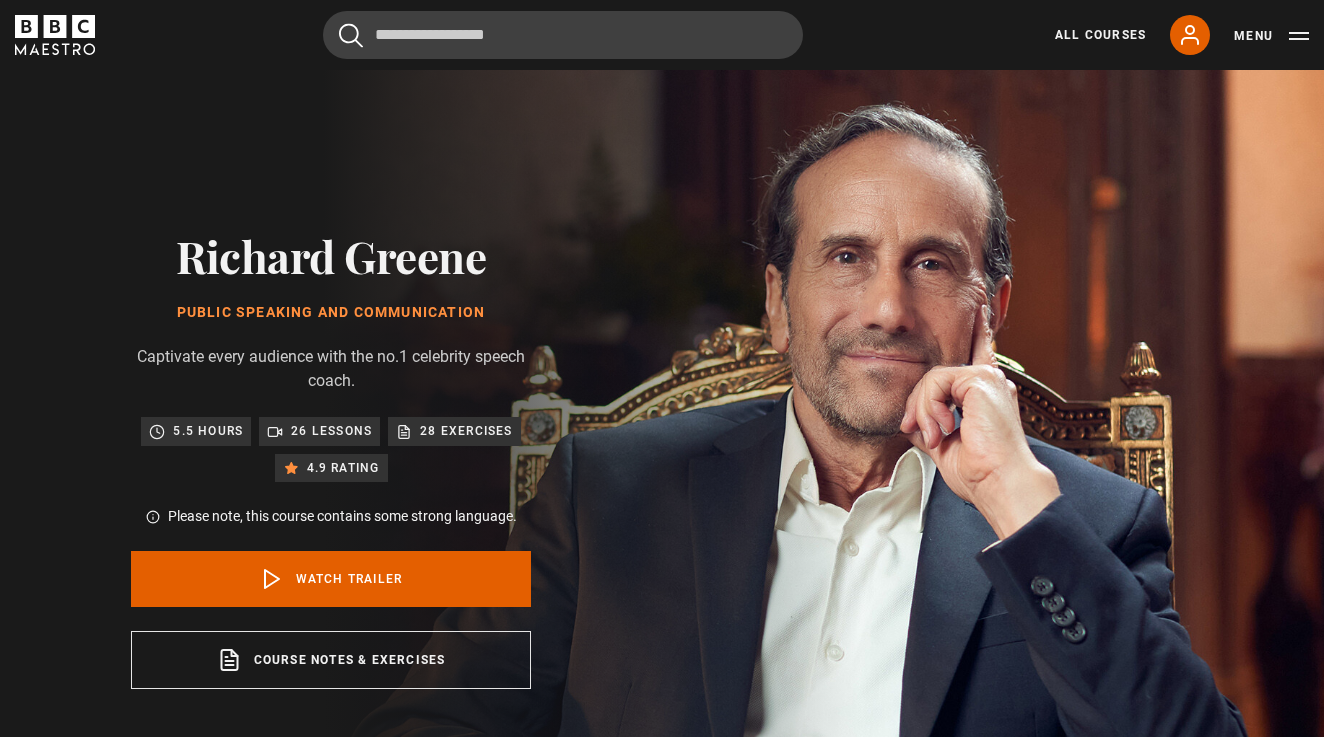 scroll, scrollTop: 0, scrollLeft: 0, axis: both 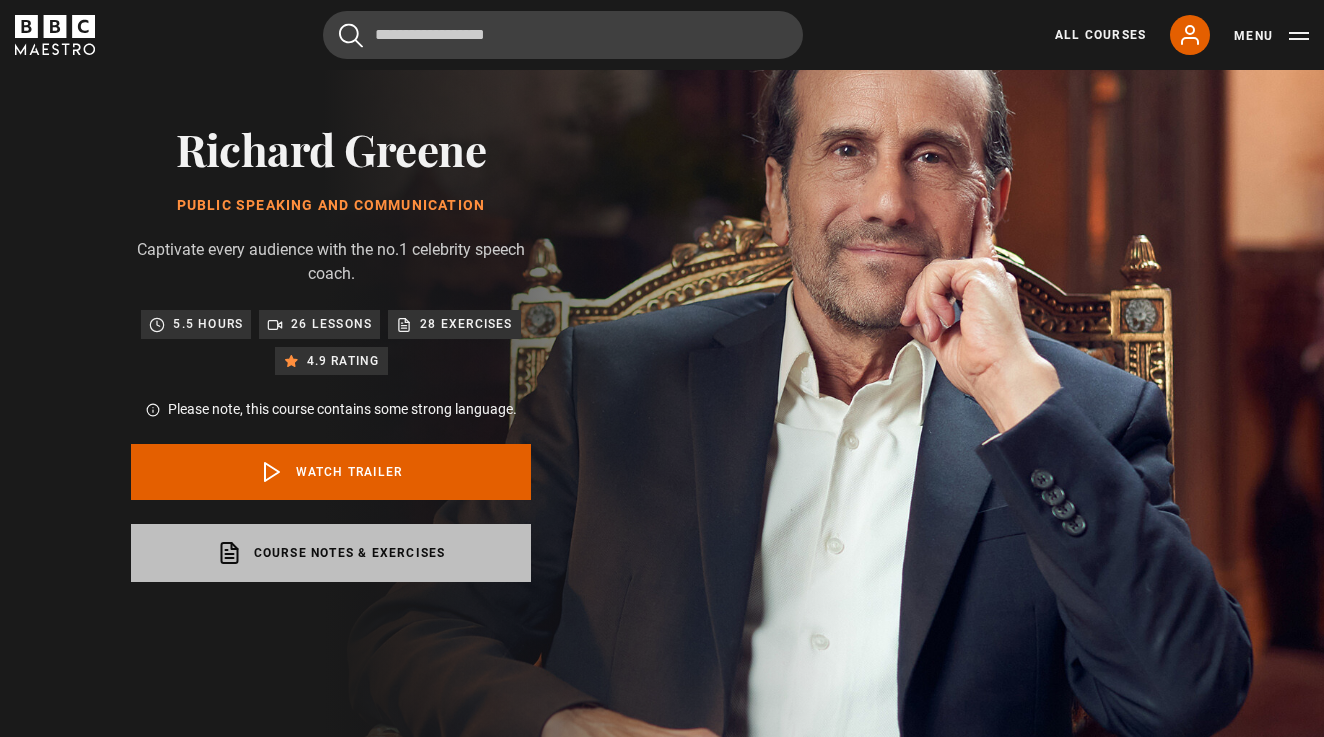 click on "Course notes & exercises
opens in a new tab" at bounding box center (331, 553) 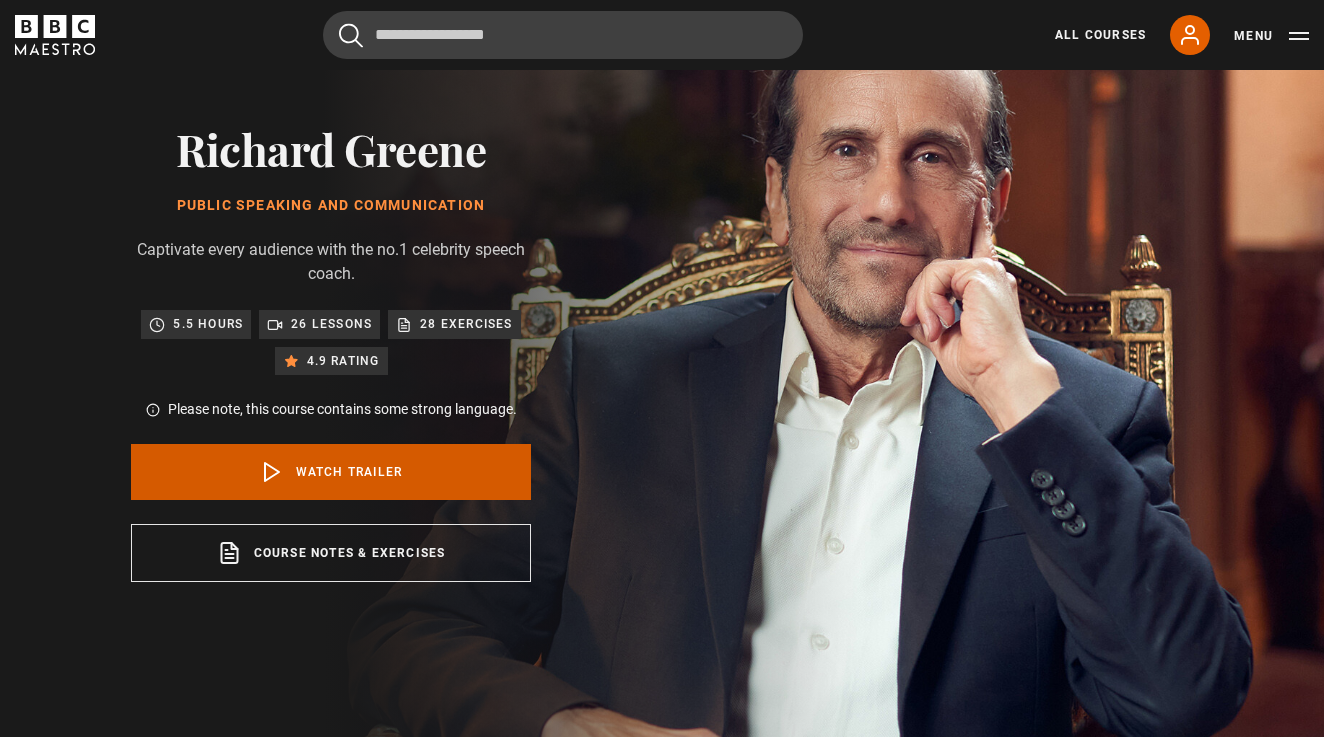 click on "Watch Trailer" at bounding box center (331, 472) 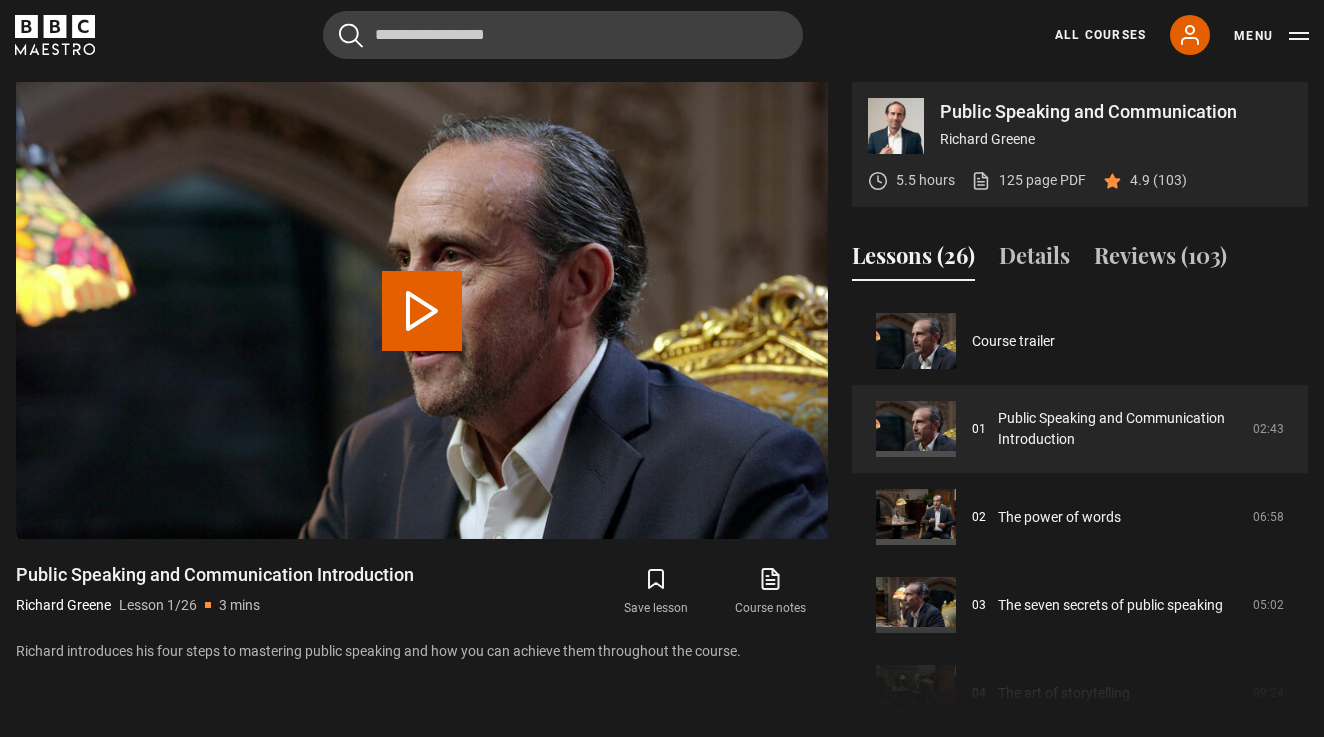 scroll, scrollTop: 0, scrollLeft: 0, axis: both 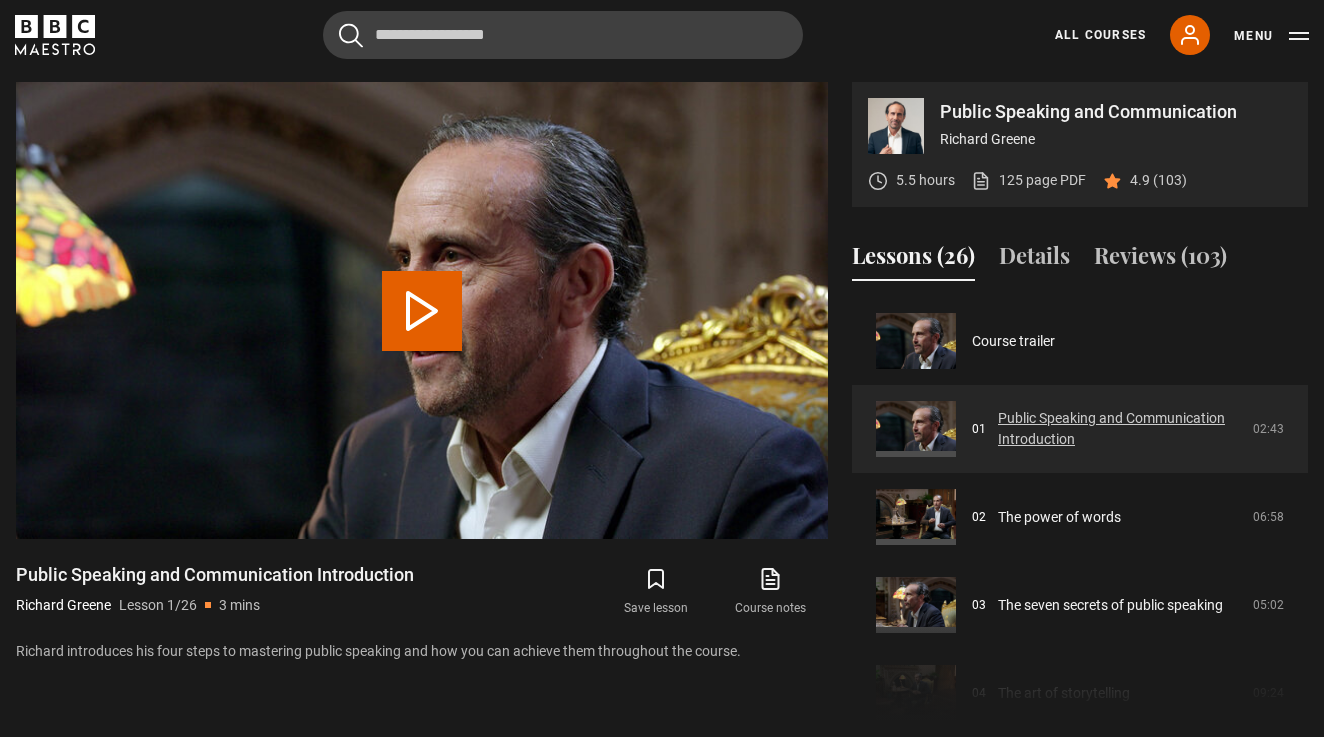 click on "Public Speaking and Communication Introduction" at bounding box center [1119, 429] 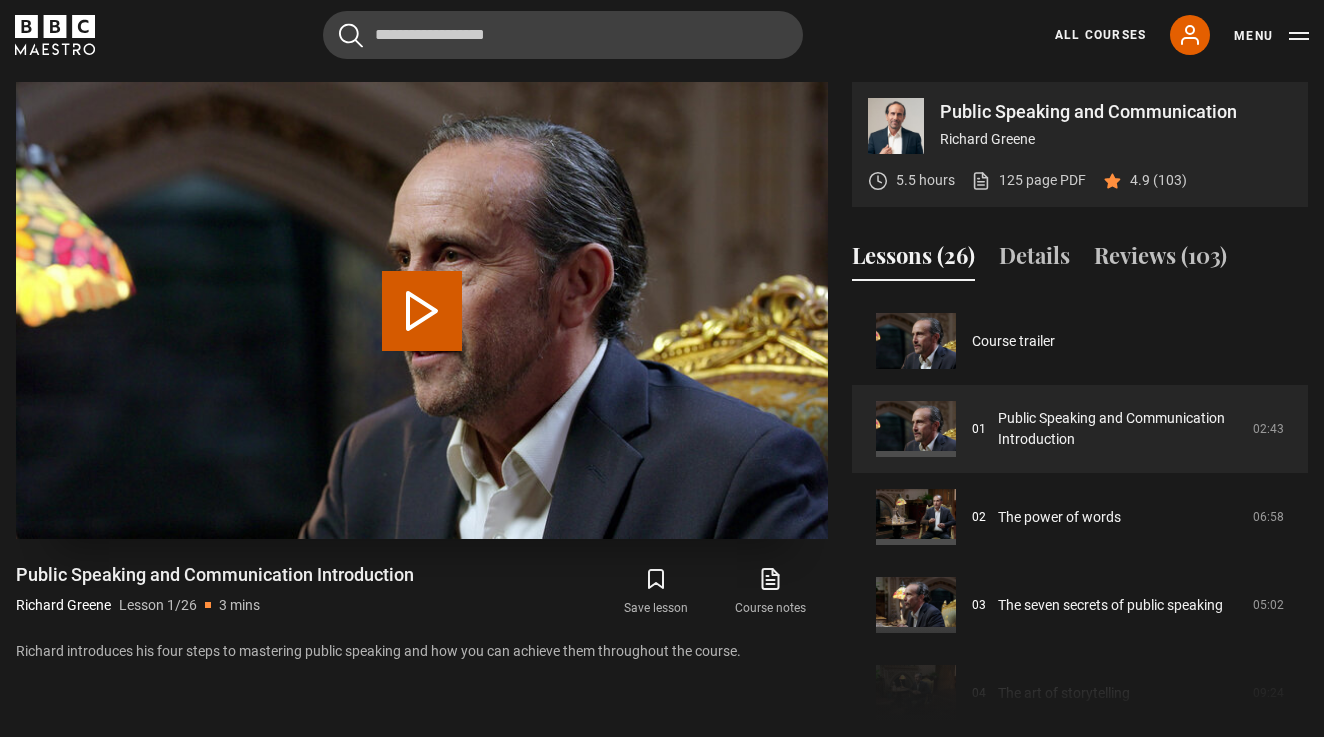 click on "Play Lesson Public Speaking and Communication Introduction" at bounding box center (422, 311) 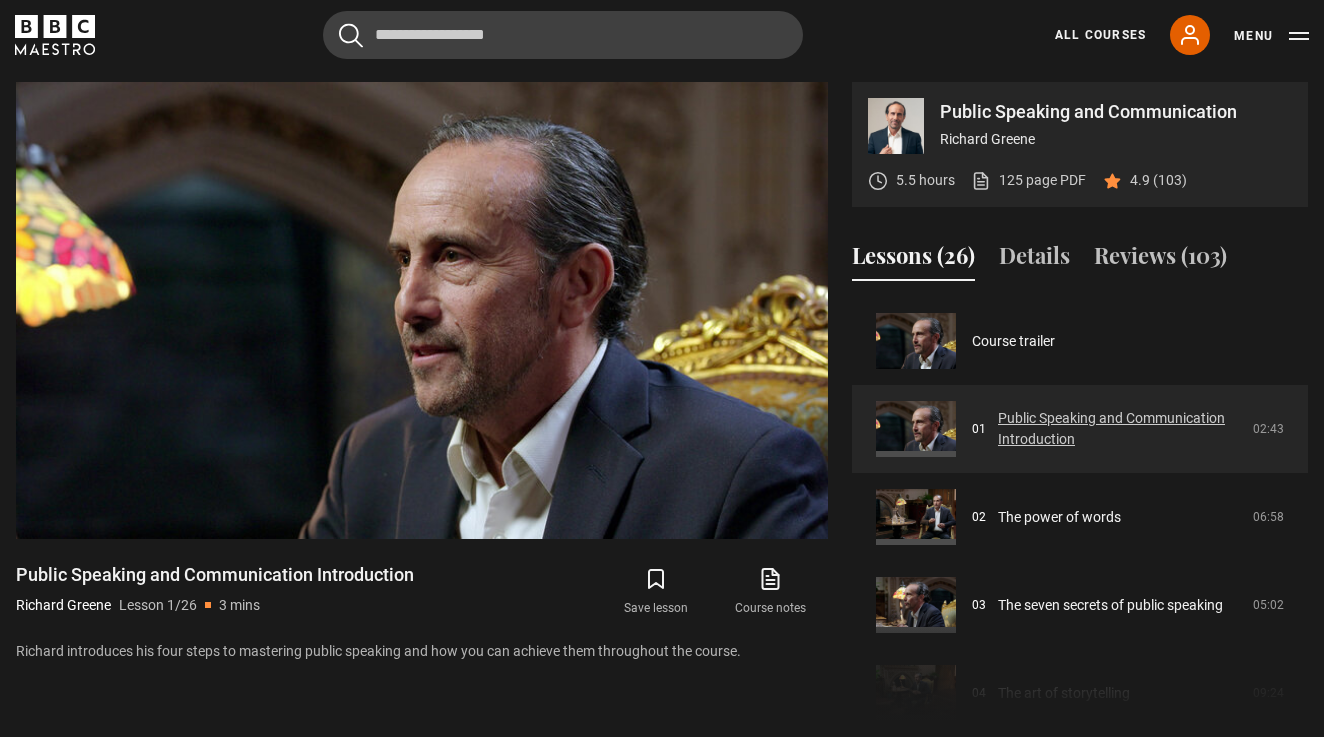 click on "Public Speaking and Communication Introduction" at bounding box center (1119, 429) 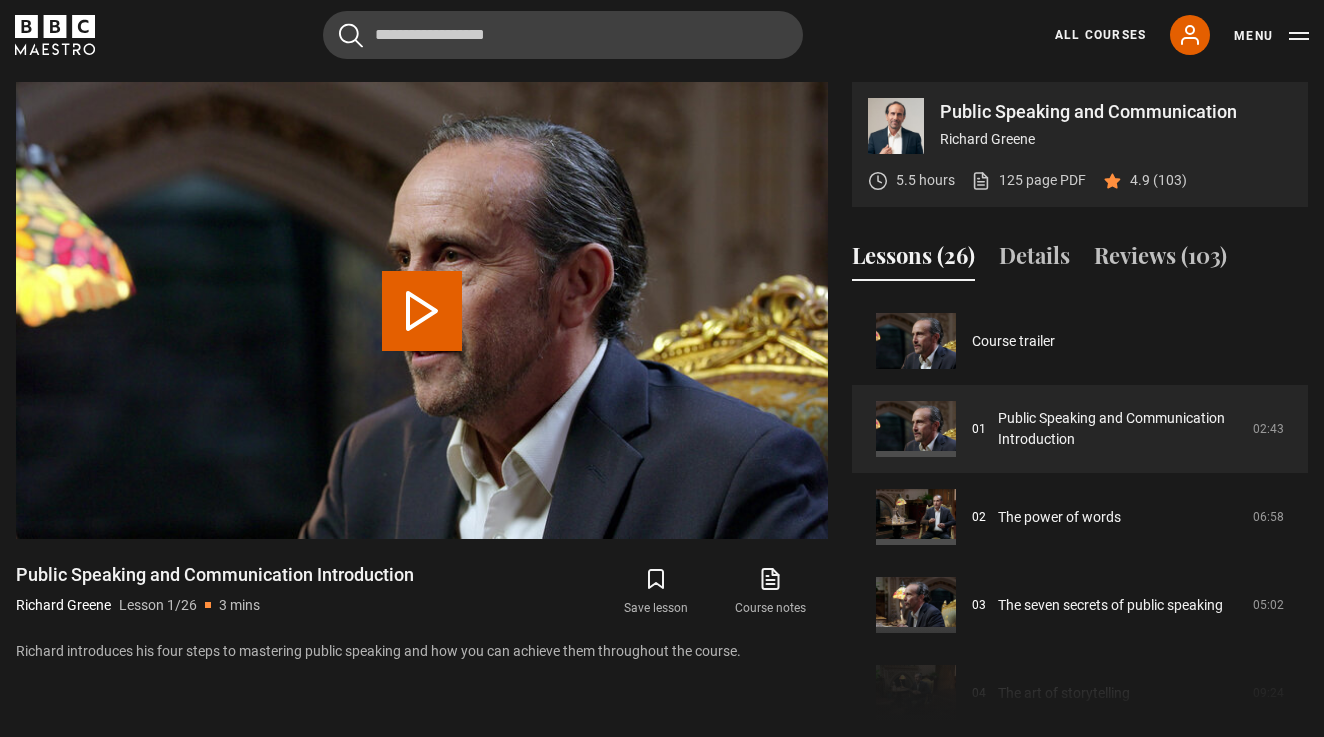 click on "Play Lesson Public Speaking and Communication Introduction" at bounding box center [422, 311] 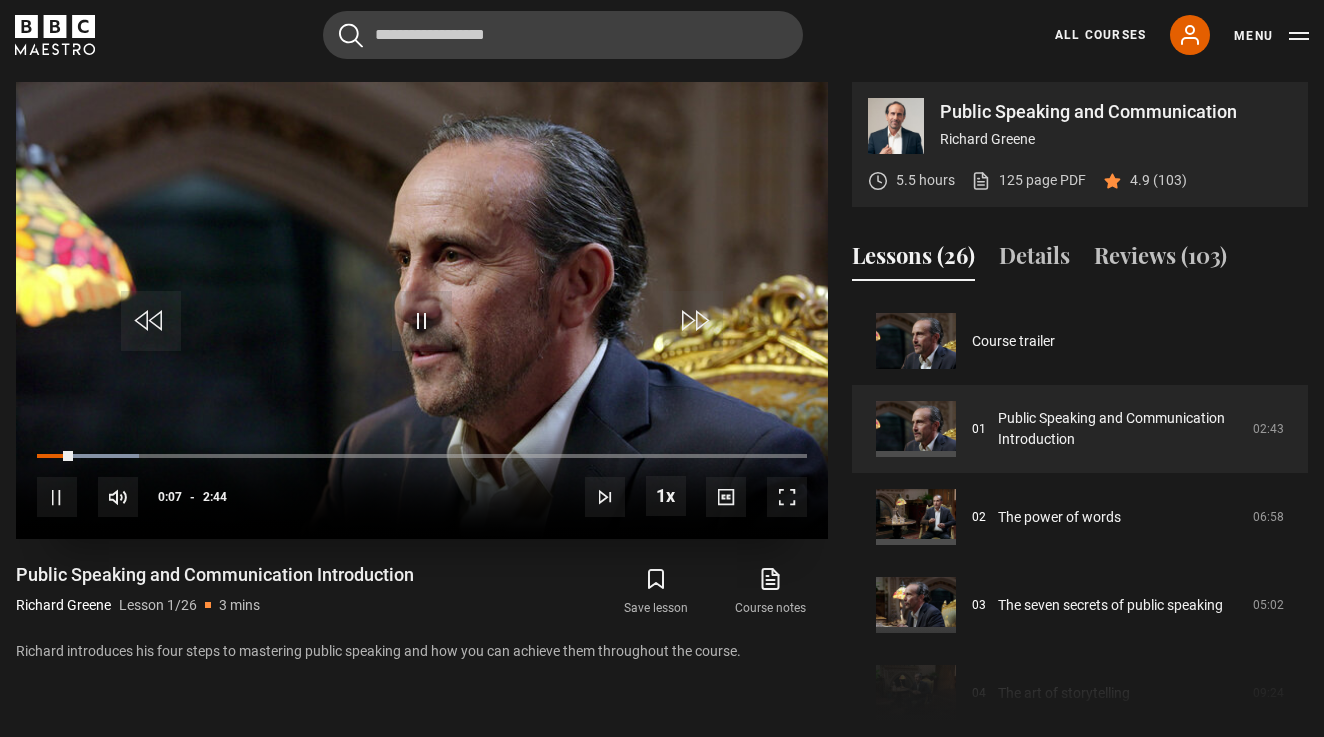 click at bounding box center [787, 497] 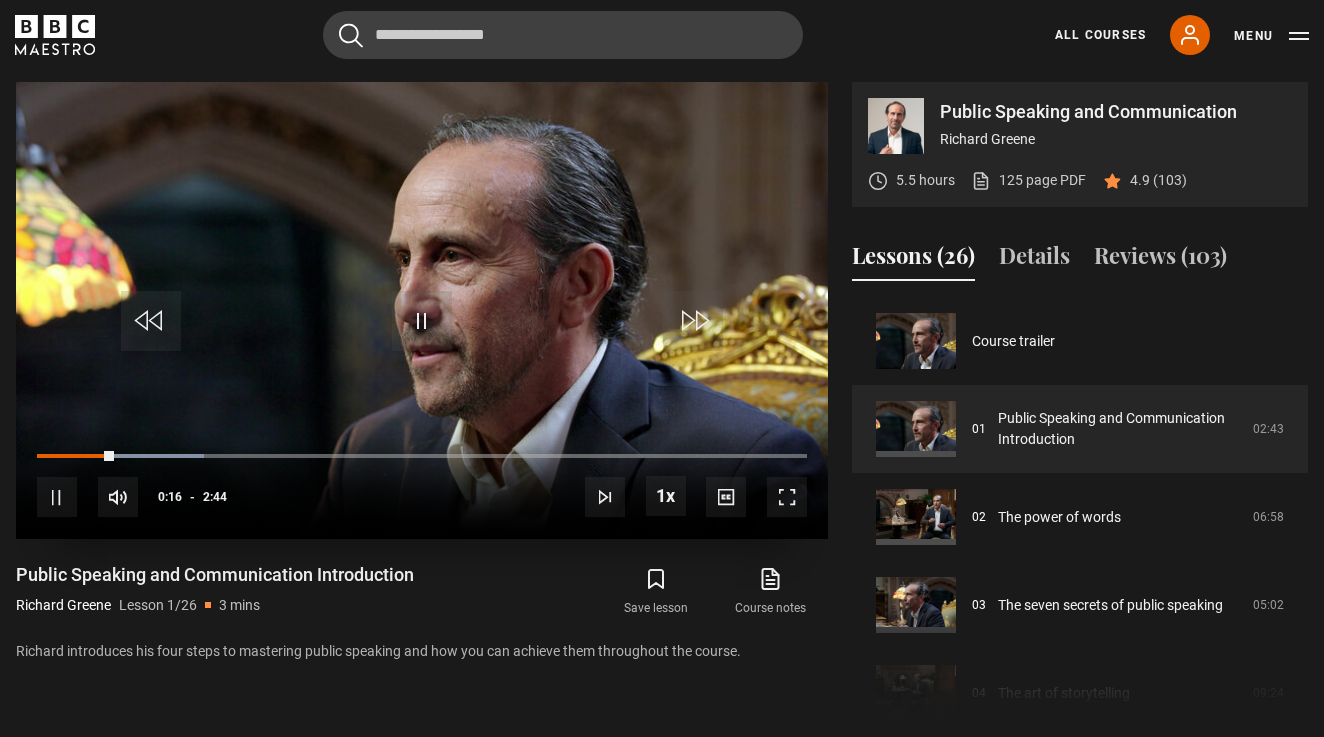 click at bounding box center [57, 497] 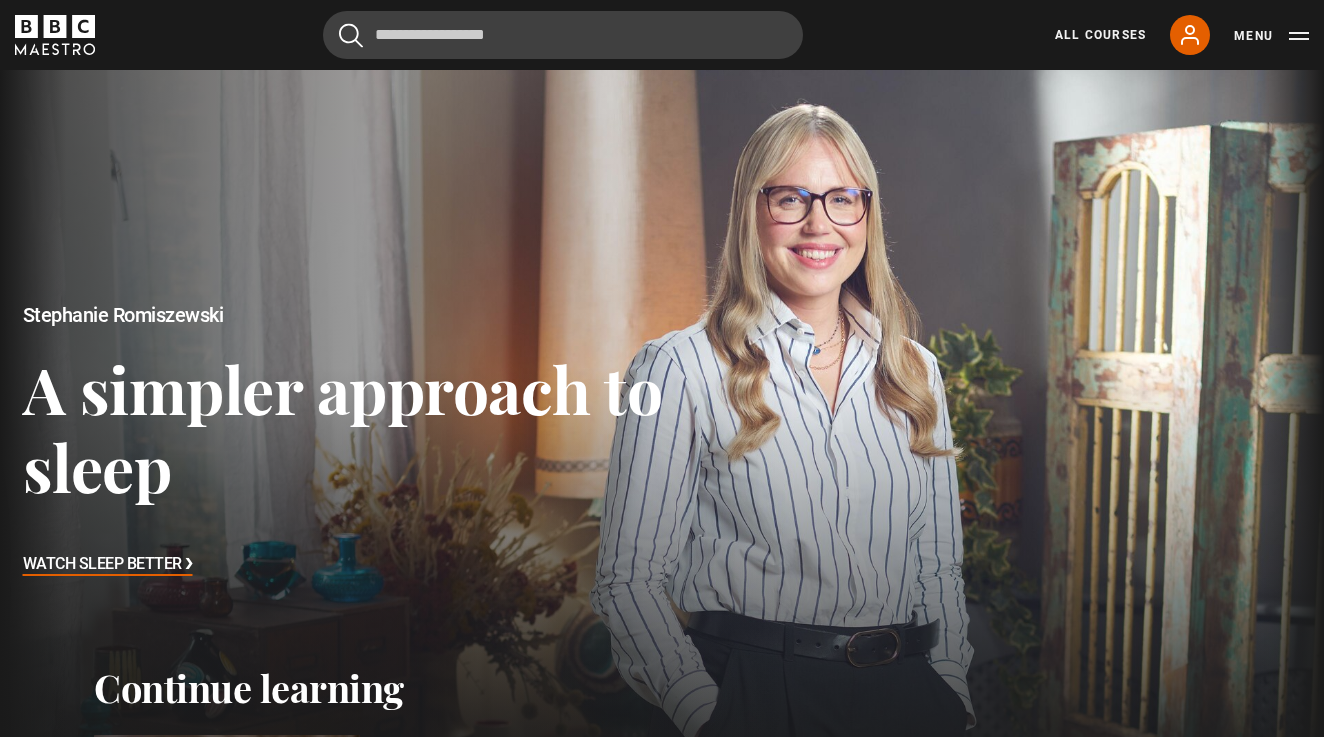 scroll, scrollTop: 0, scrollLeft: 0, axis: both 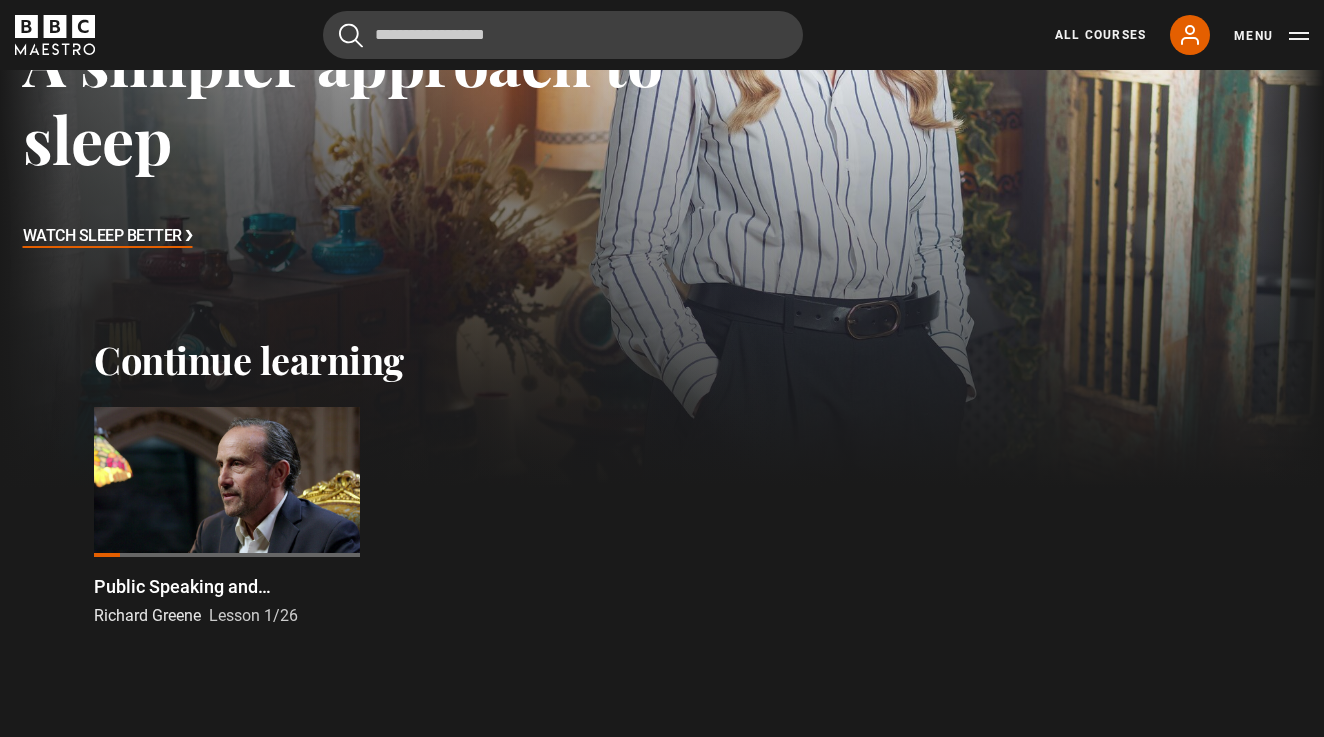 click at bounding box center [227, 482] 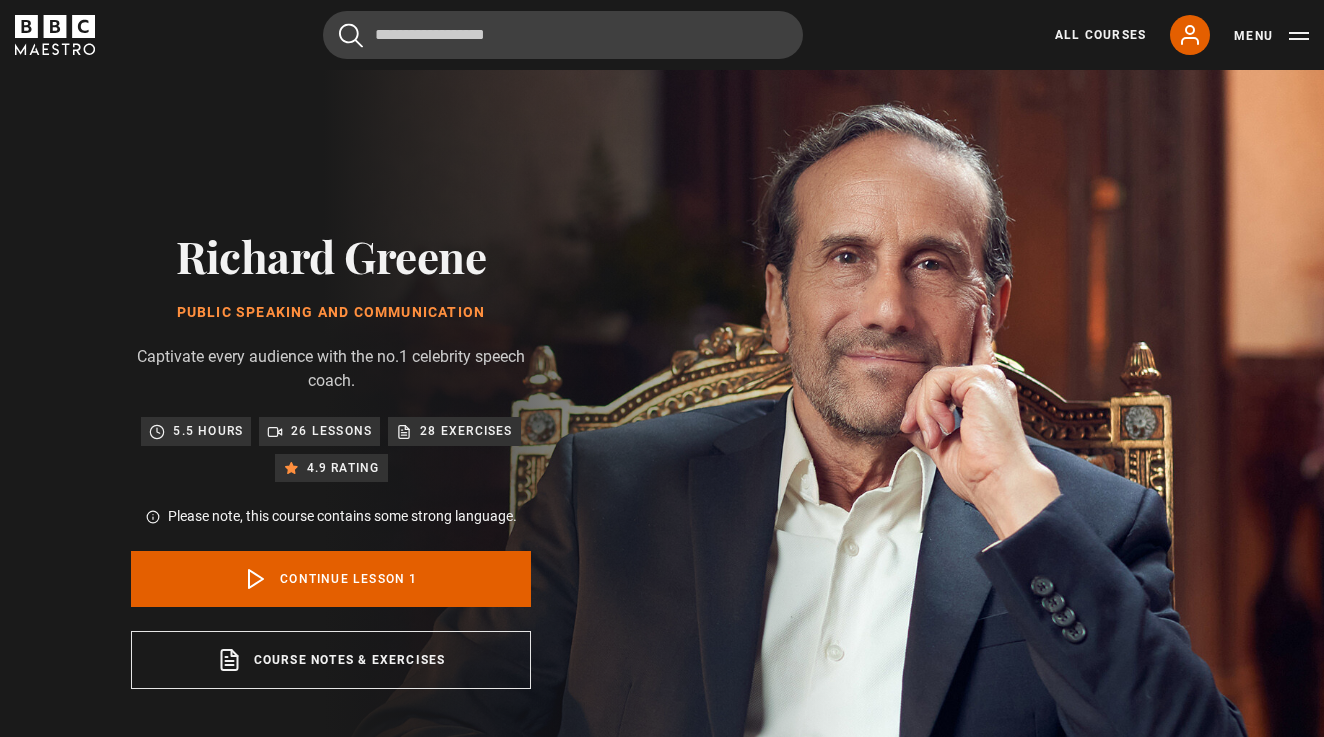 scroll, scrollTop: 847, scrollLeft: 0, axis: vertical 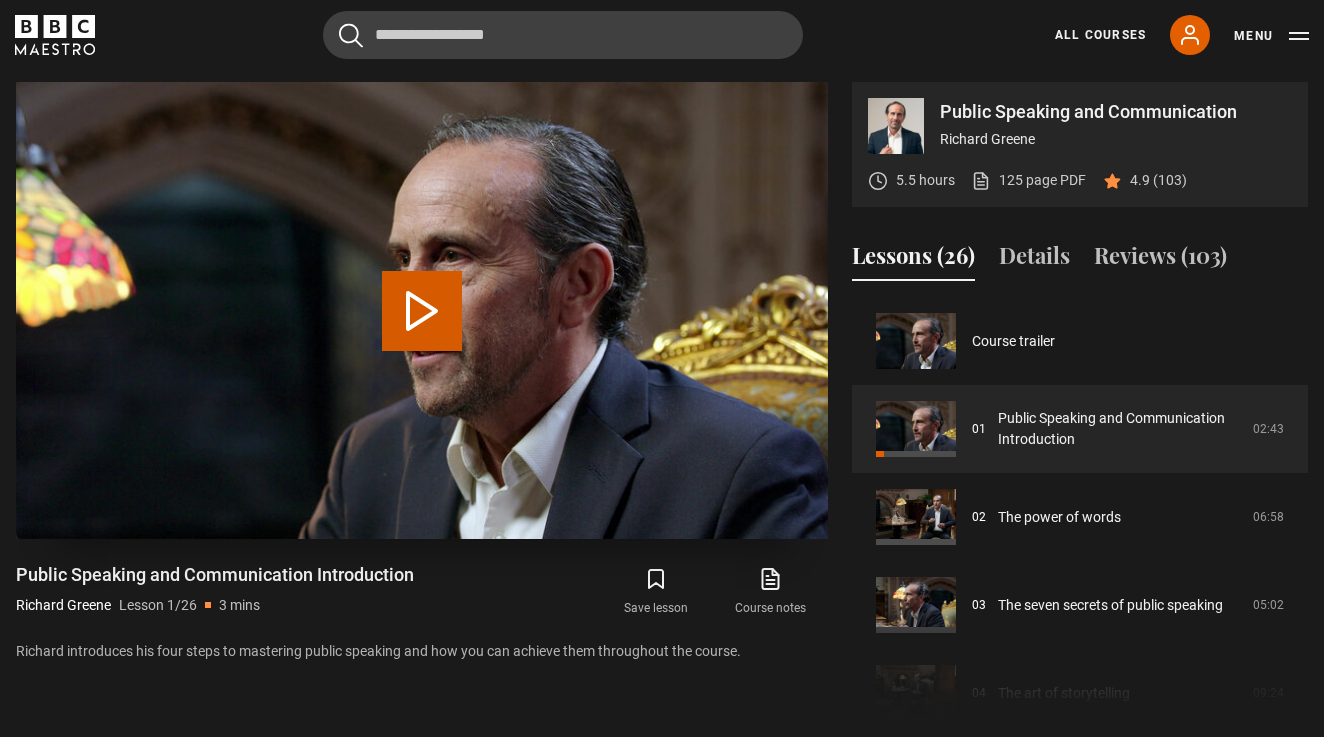 click on "Play Lesson Public Speaking and Communication Introduction" at bounding box center (422, 311) 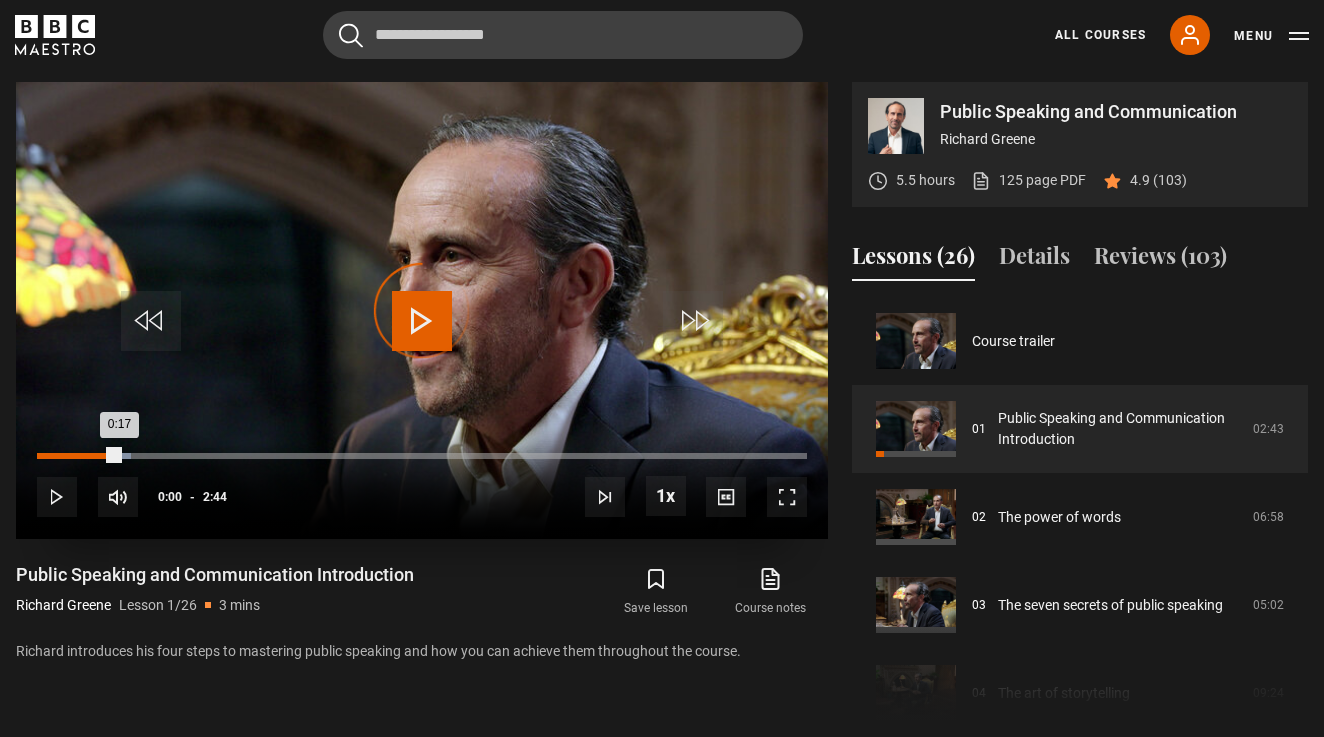 click on "0:00" at bounding box center (40, 456) 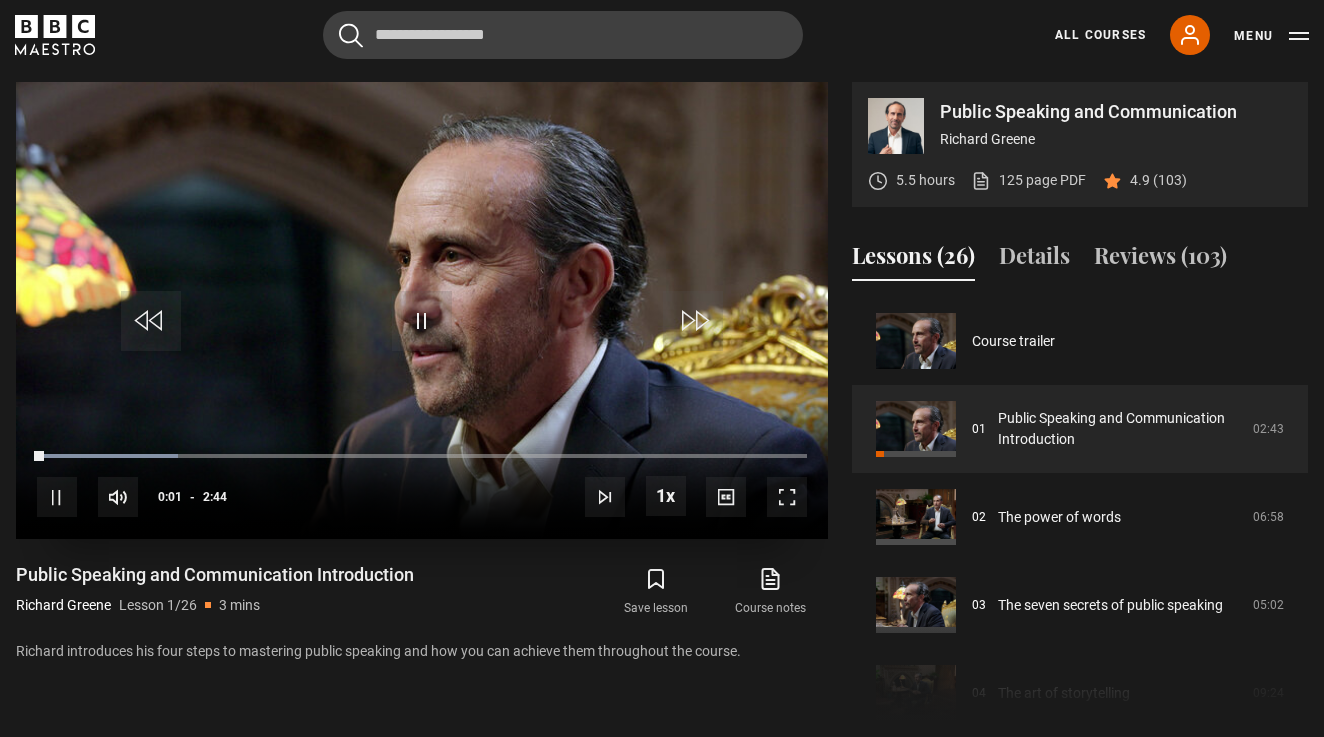 click at bounding box center (787, 497) 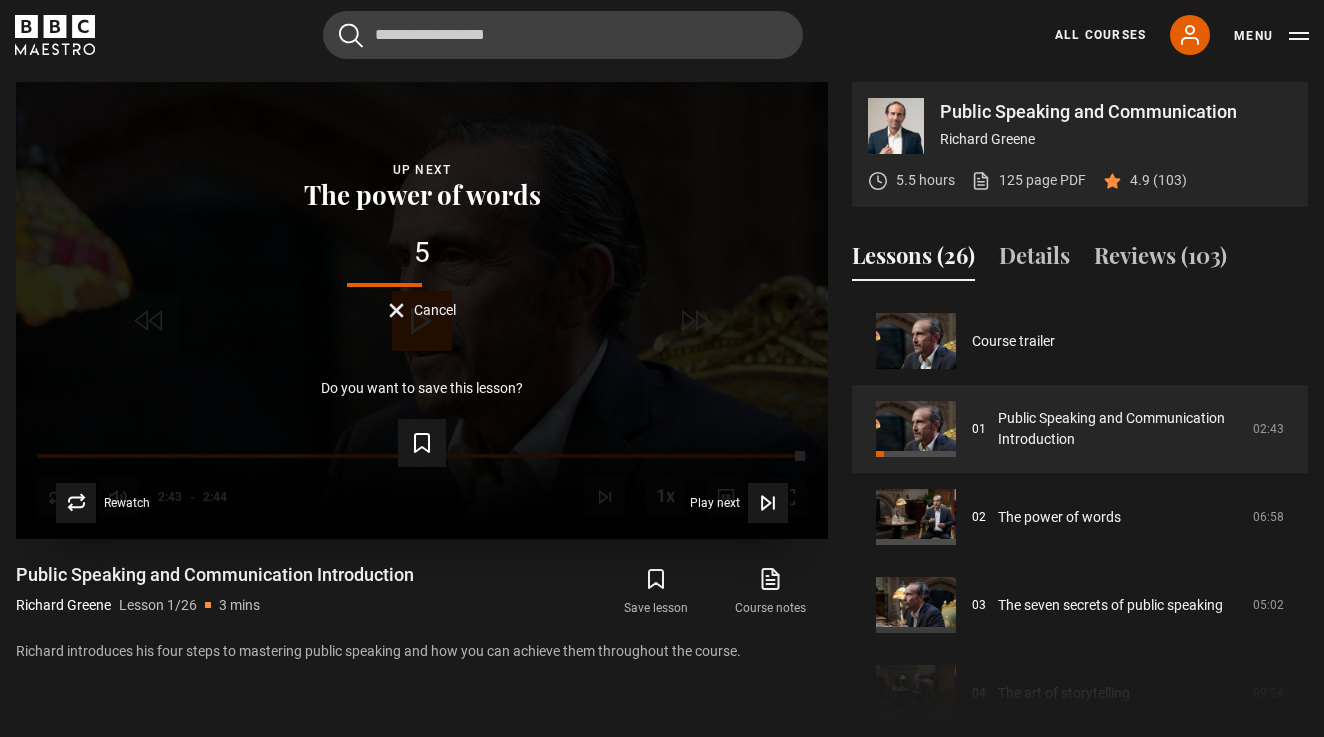 click on "Cancel" at bounding box center [435, 310] 